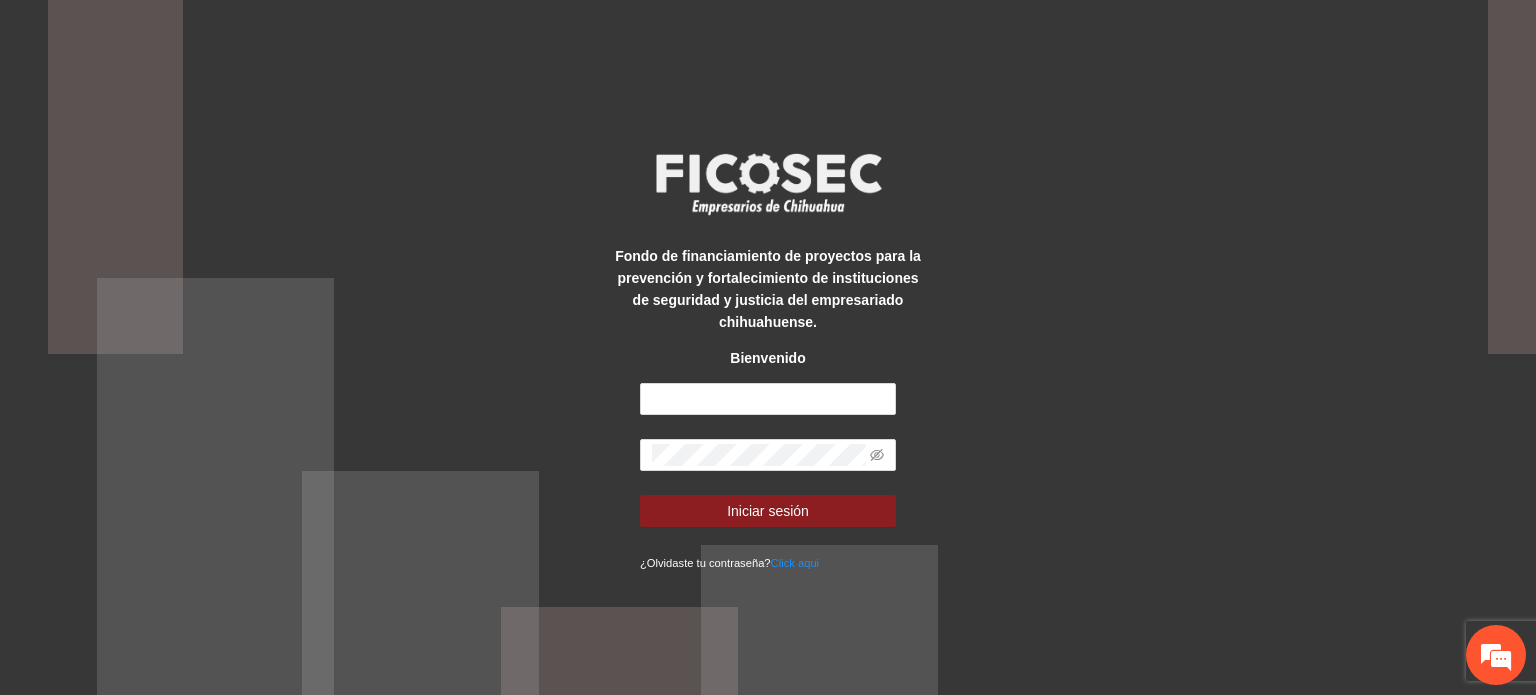 scroll, scrollTop: 0, scrollLeft: 0, axis: both 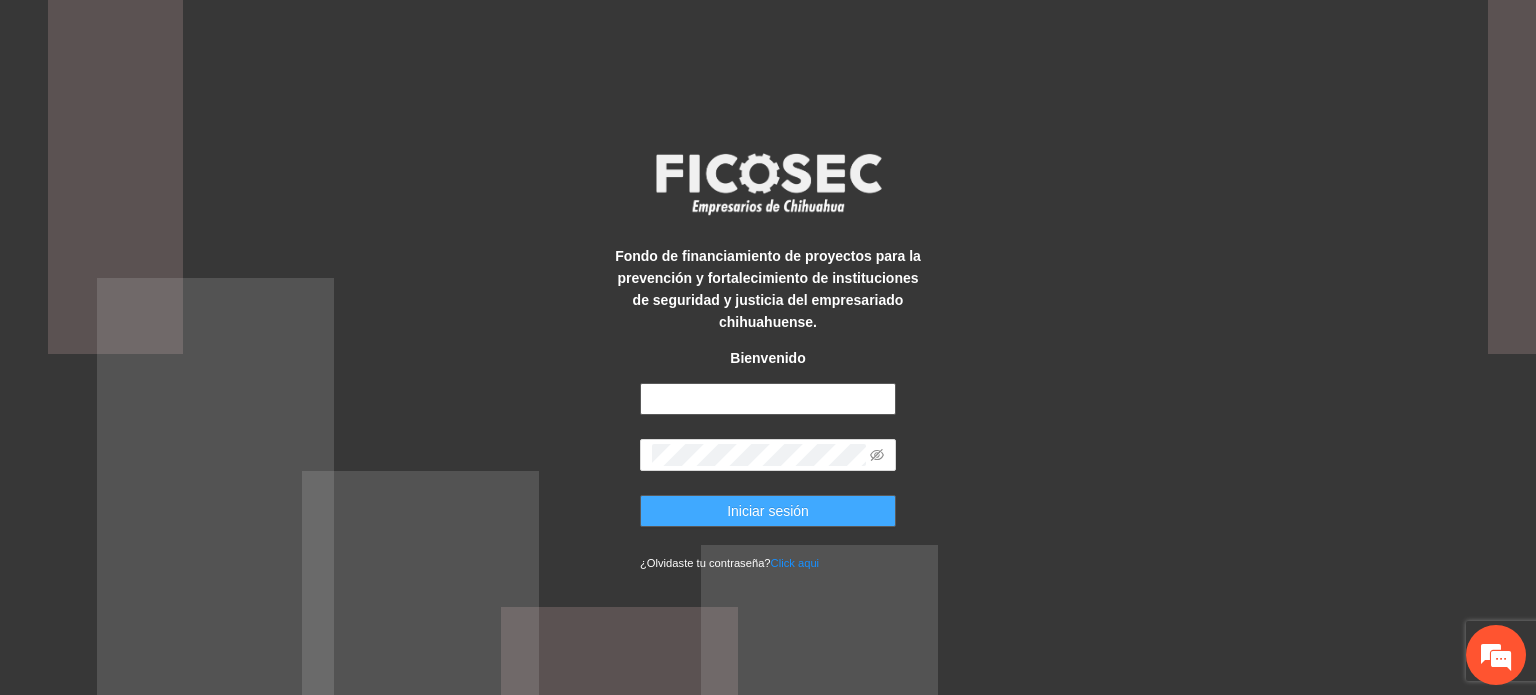 type on "**********" 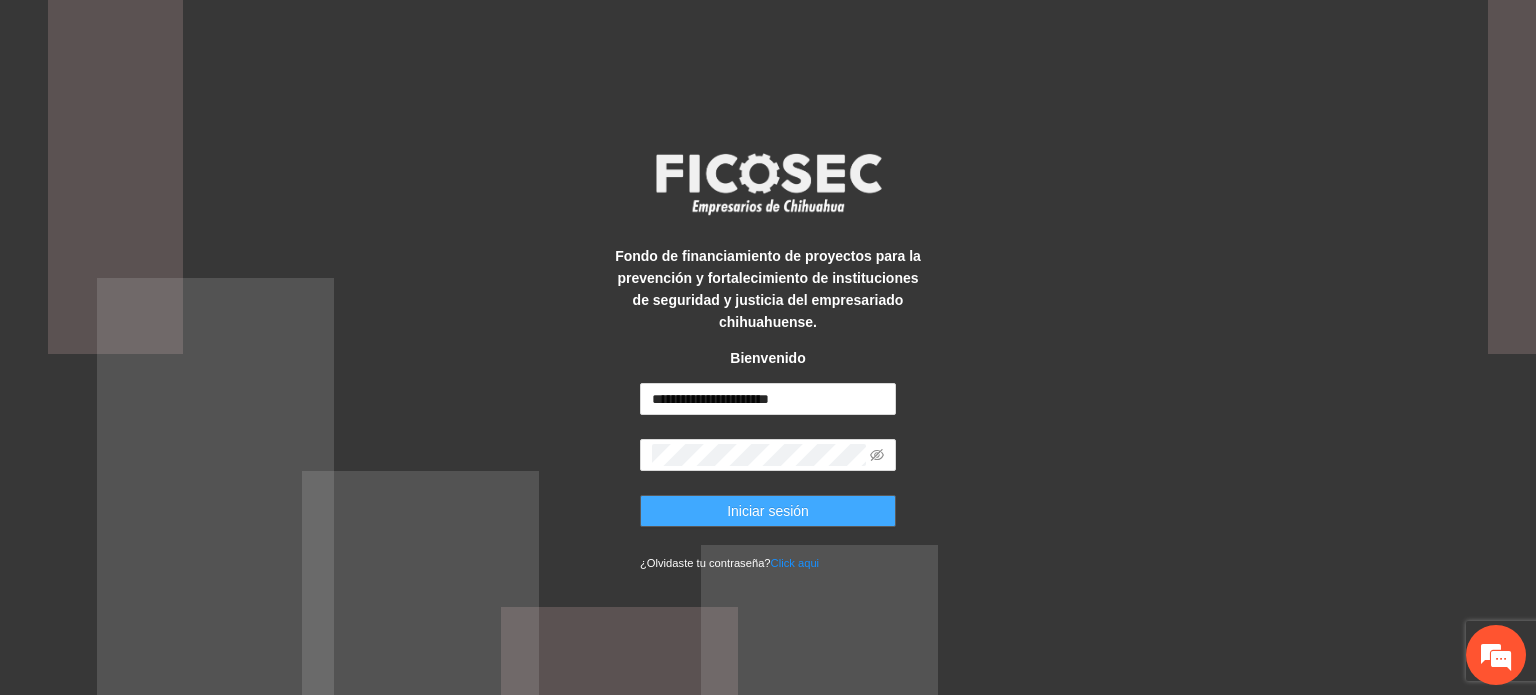 click on "Iniciar sesión" at bounding box center [768, 511] 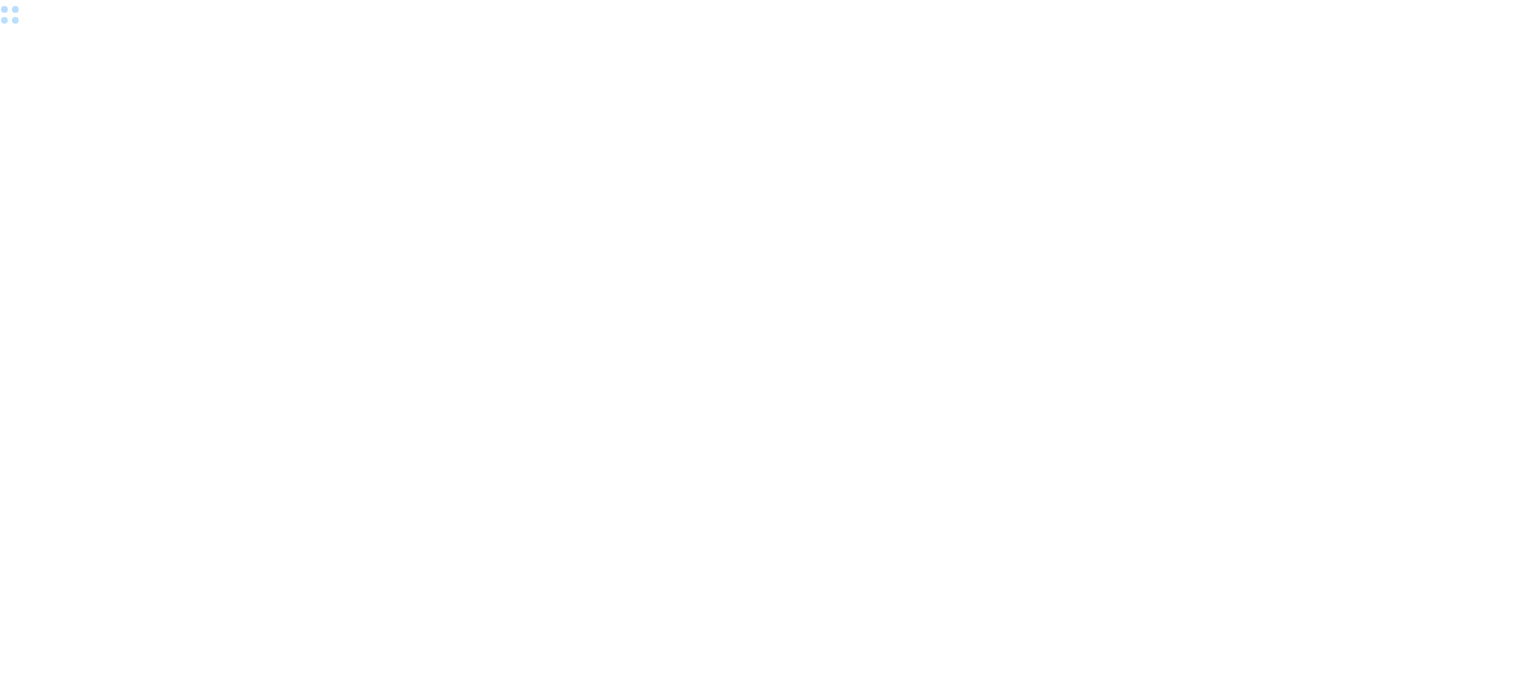 scroll, scrollTop: 0, scrollLeft: 0, axis: both 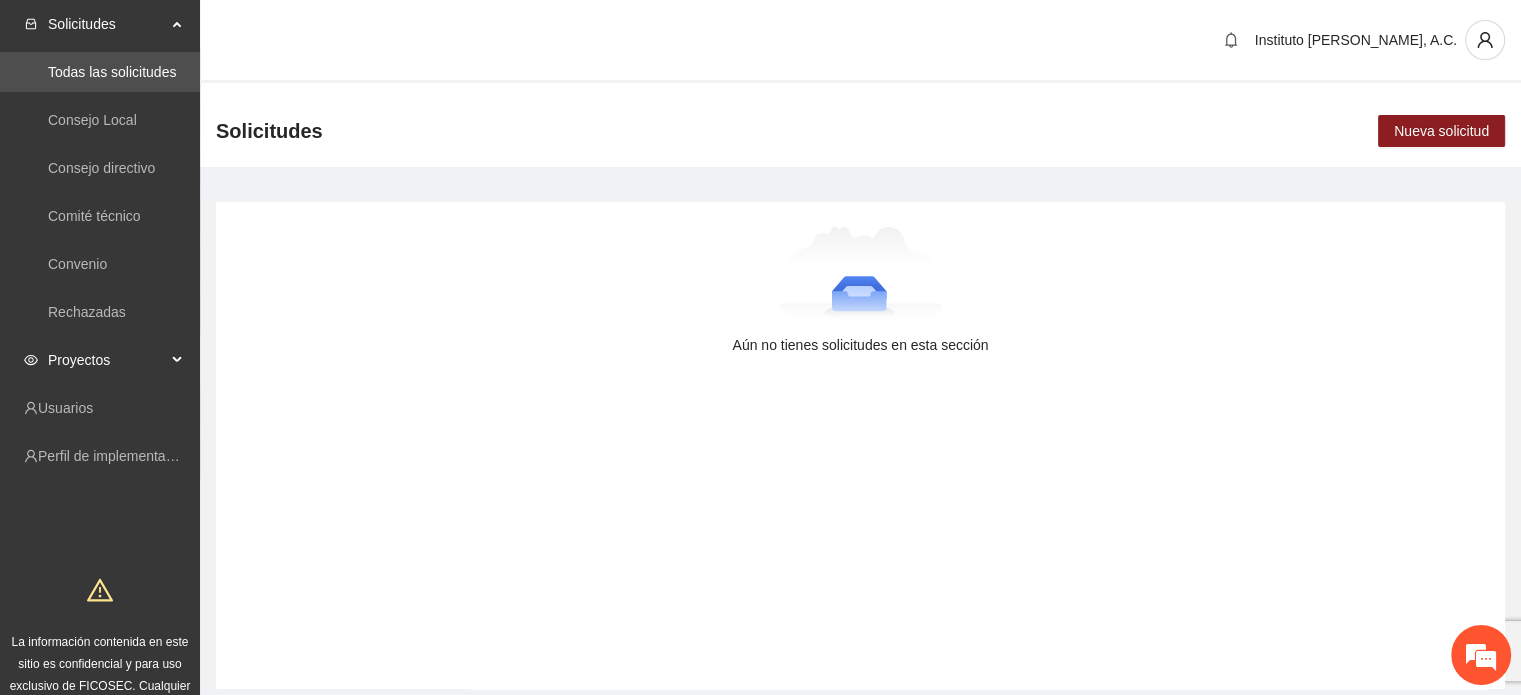 click on "Proyectos" at bounding box center [107, 360] 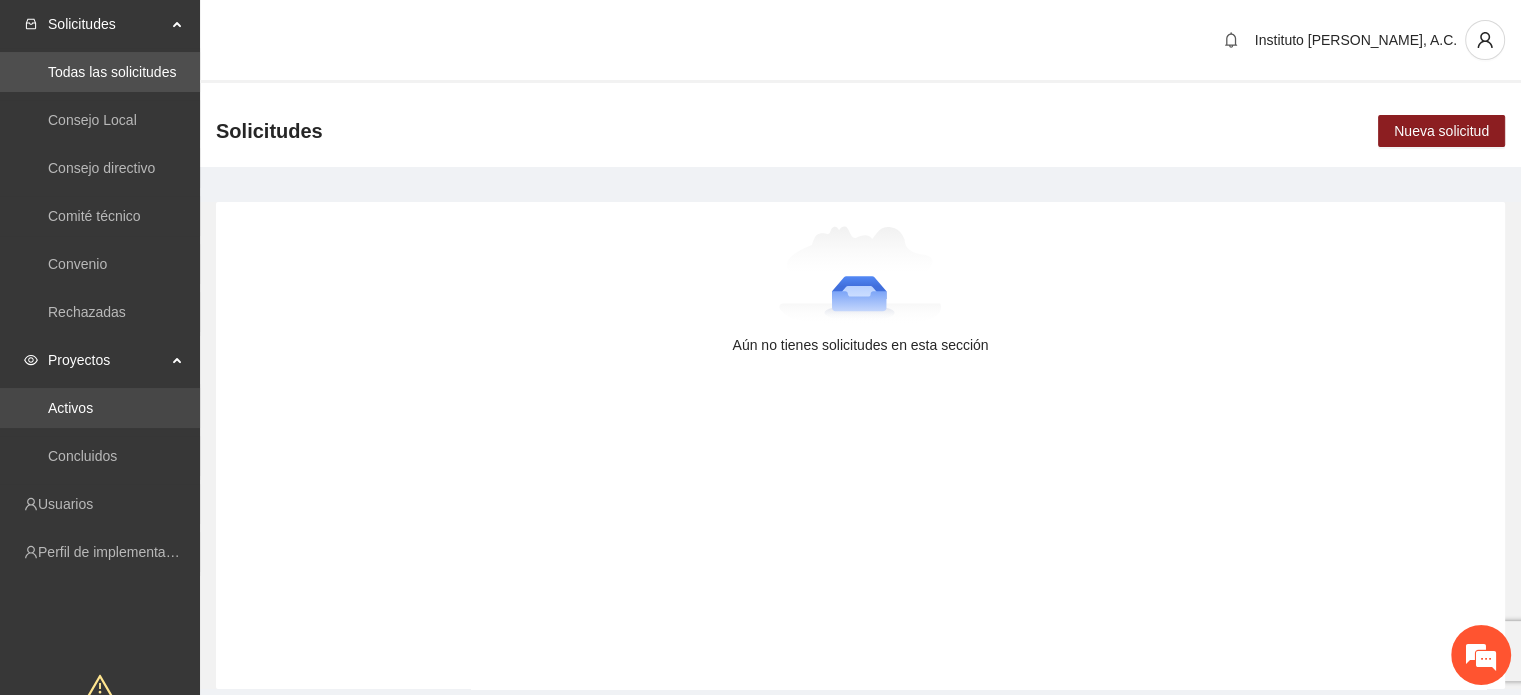 click on "Activos" at bounding box center [70, 408] 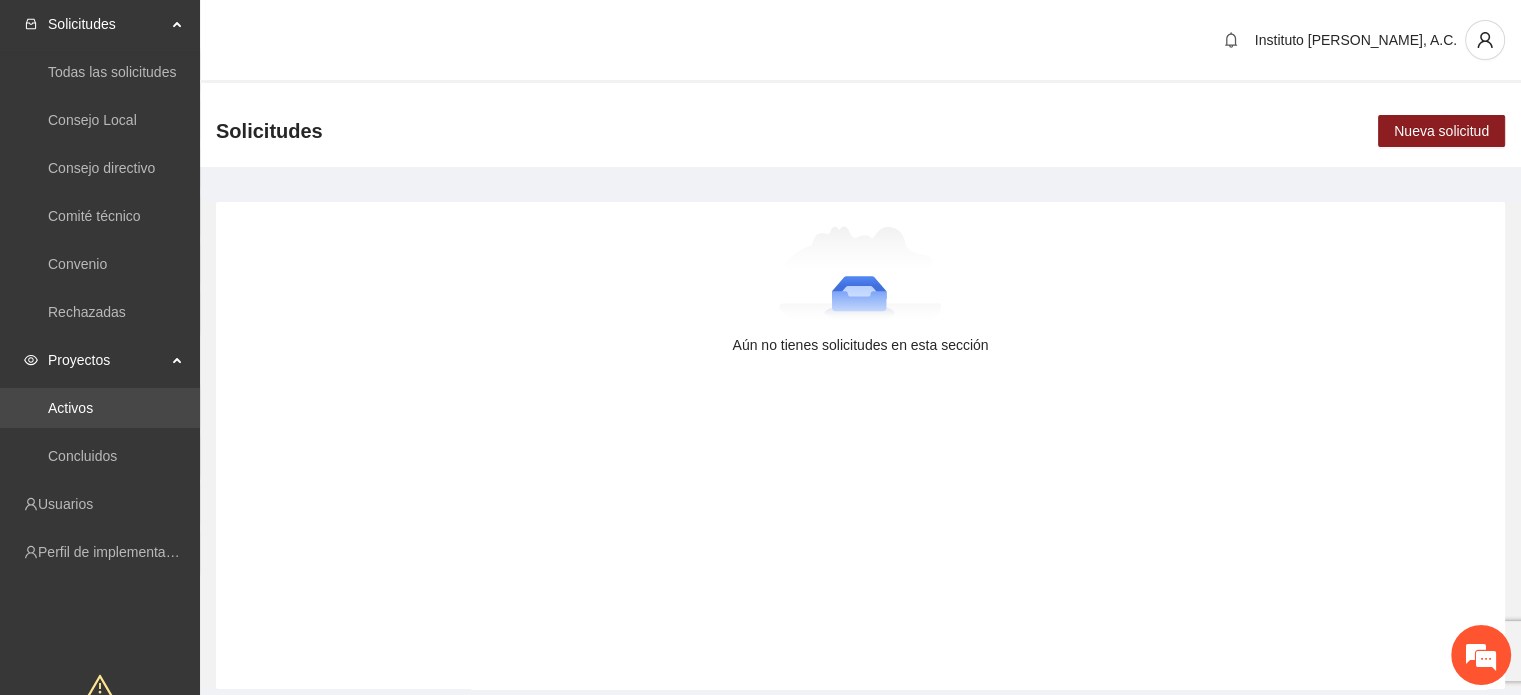 scroll, scrollTop: 0, scrollLeft: 0, axis: both 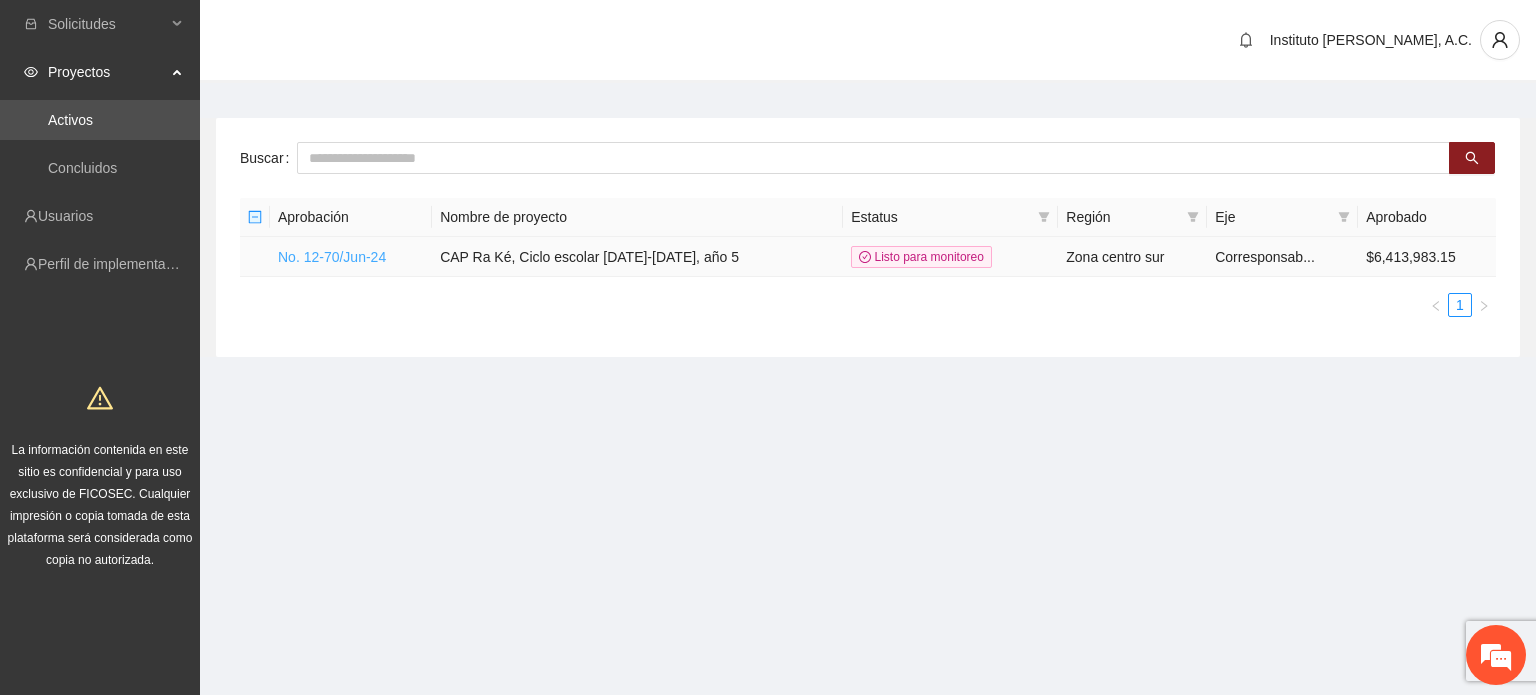click on "No. 12-70/Jun-24" at bounding box center (332, 257) 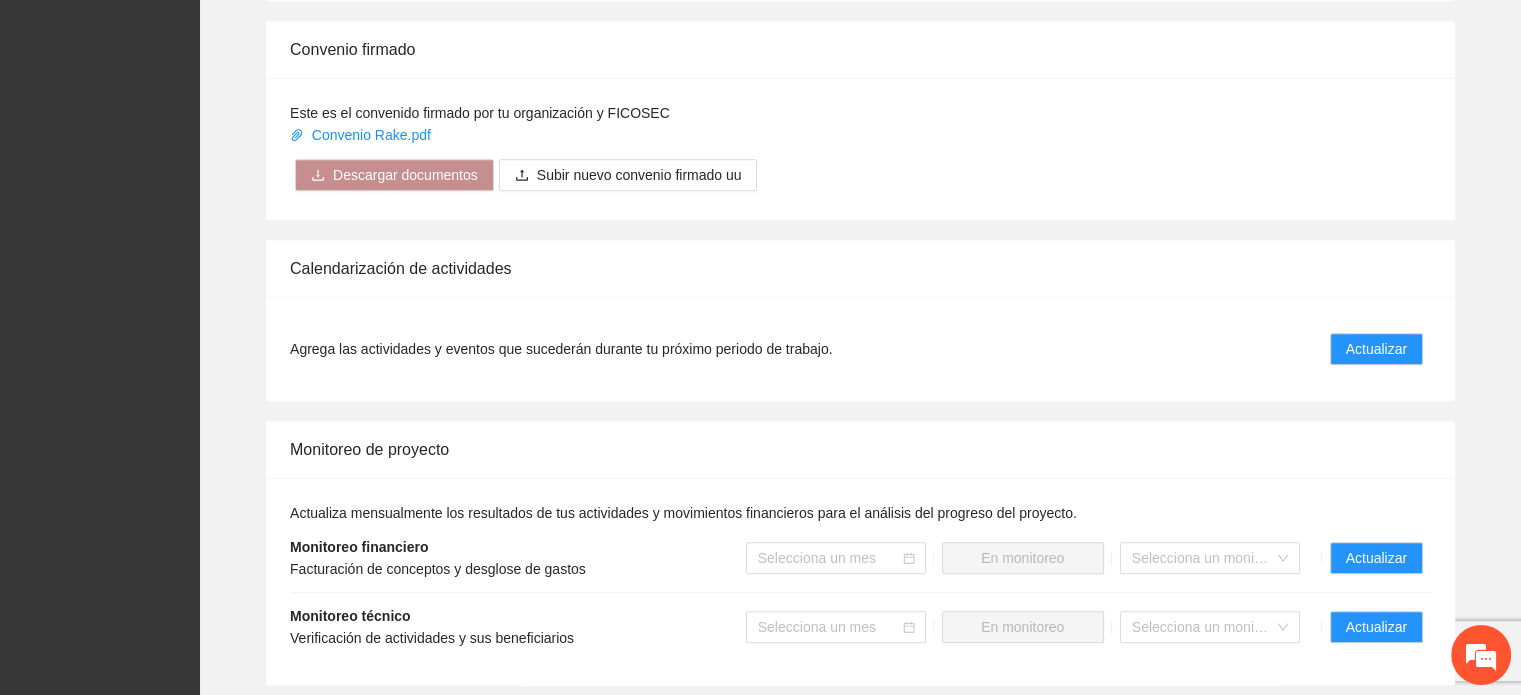 scroll, scrollTop: 1800, scrollLeft: 0, axis: vertical 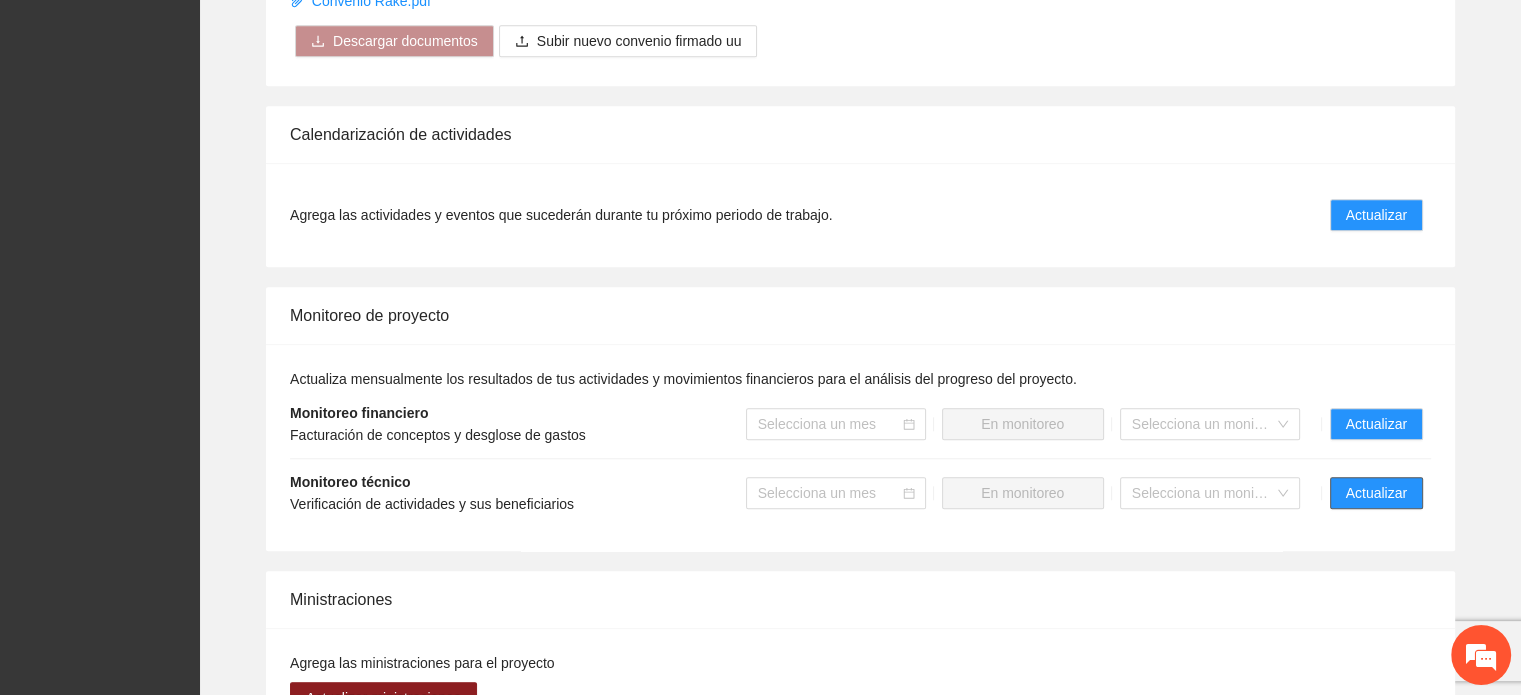 click on "Actualizar" at bounding box center (1376, 493) 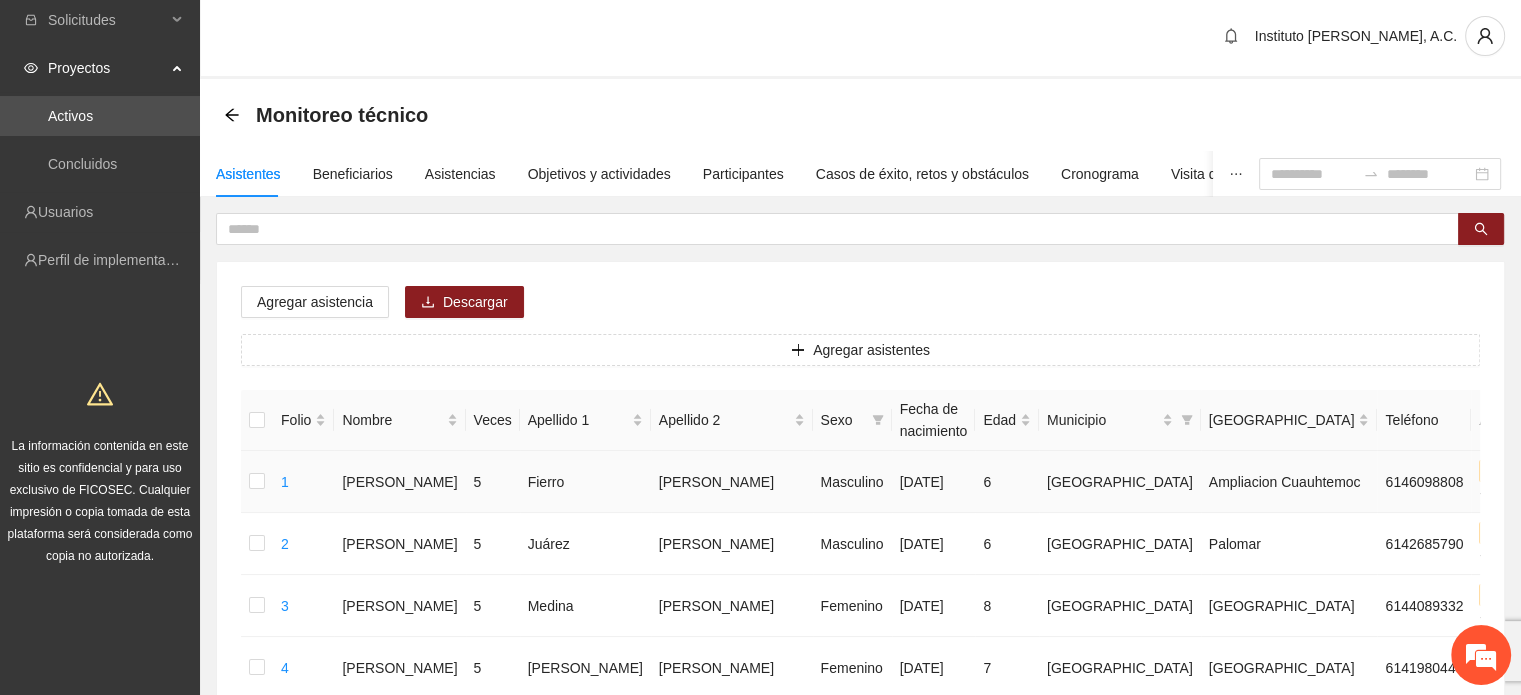 scroll, scrollTop: 0, scrollLeft: 0, axis: both 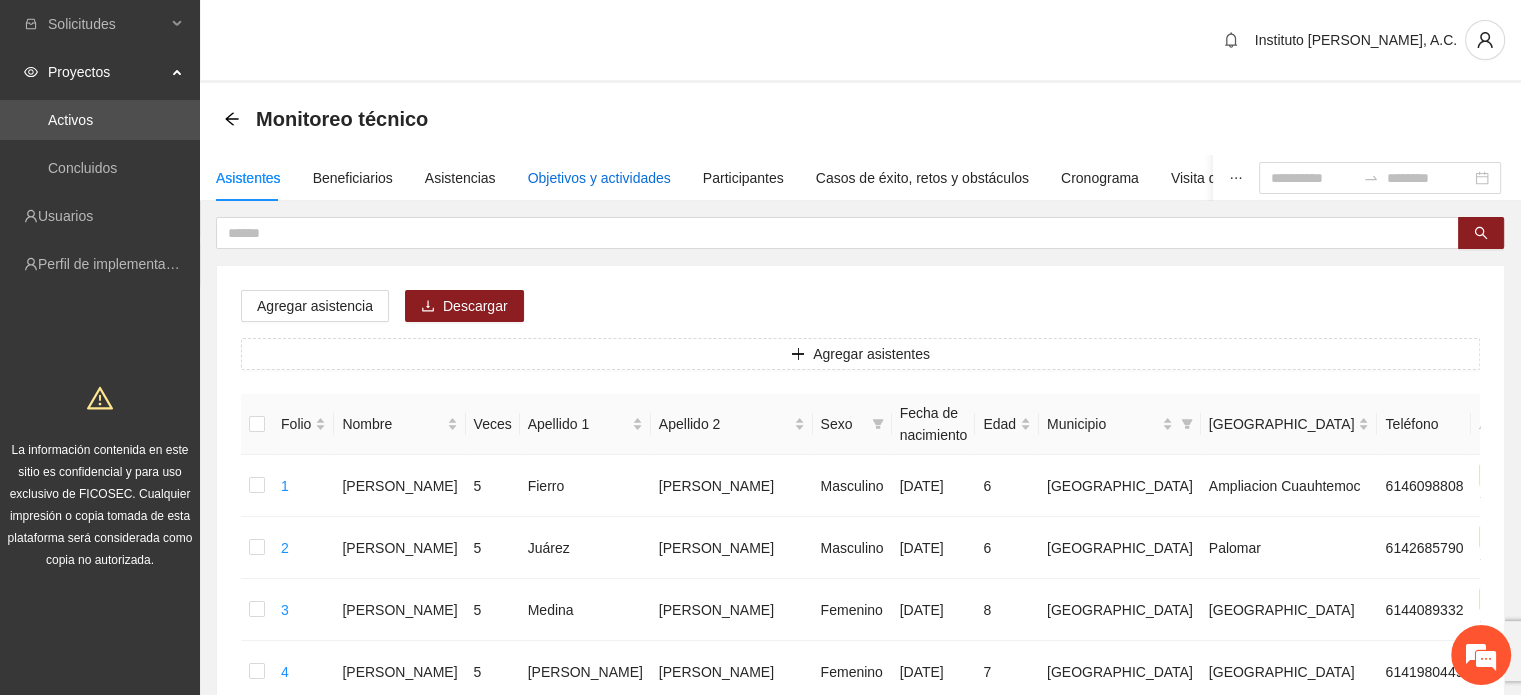 click on "Objetivos y actividades" at bounding box center [599, 178] 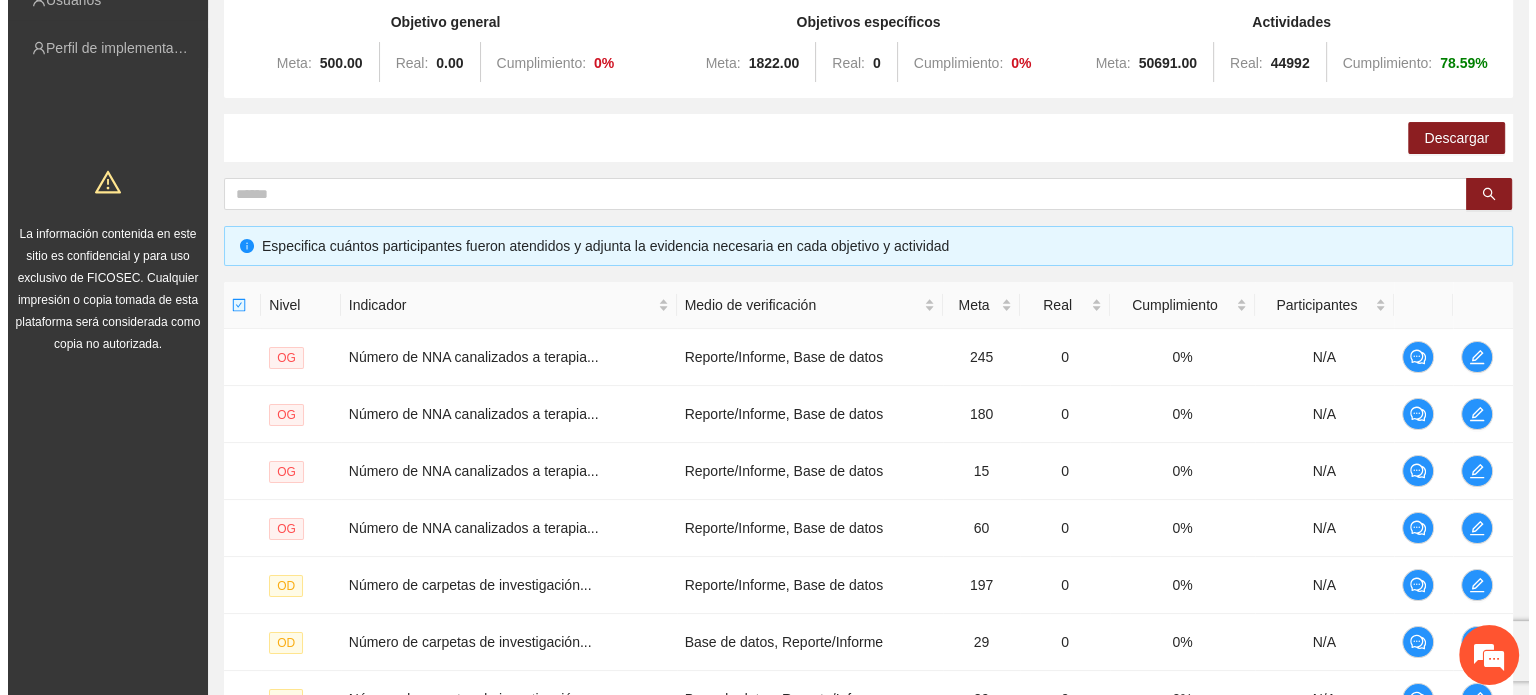 scroll, scrollTop: 208, scrollLeft: 0, axis: vertical 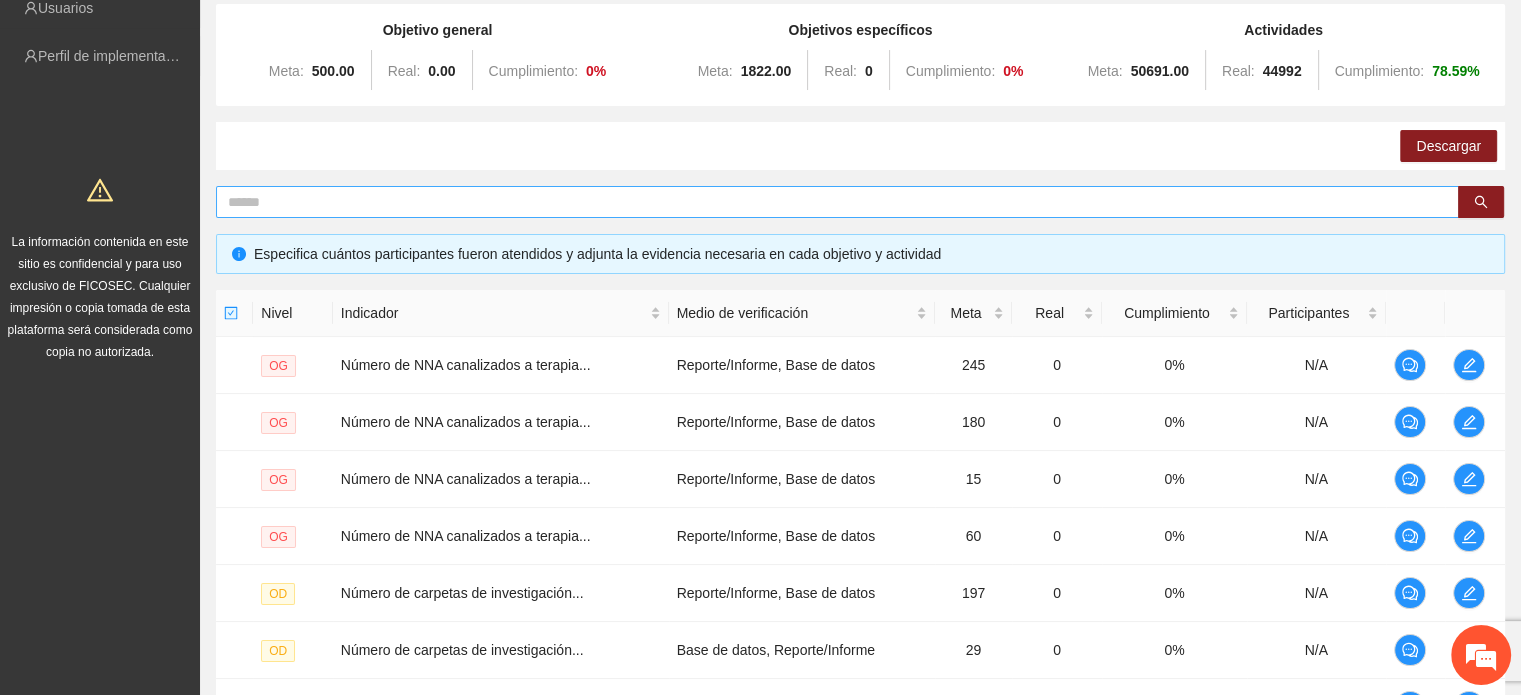 click at bounding box center [829, 202] 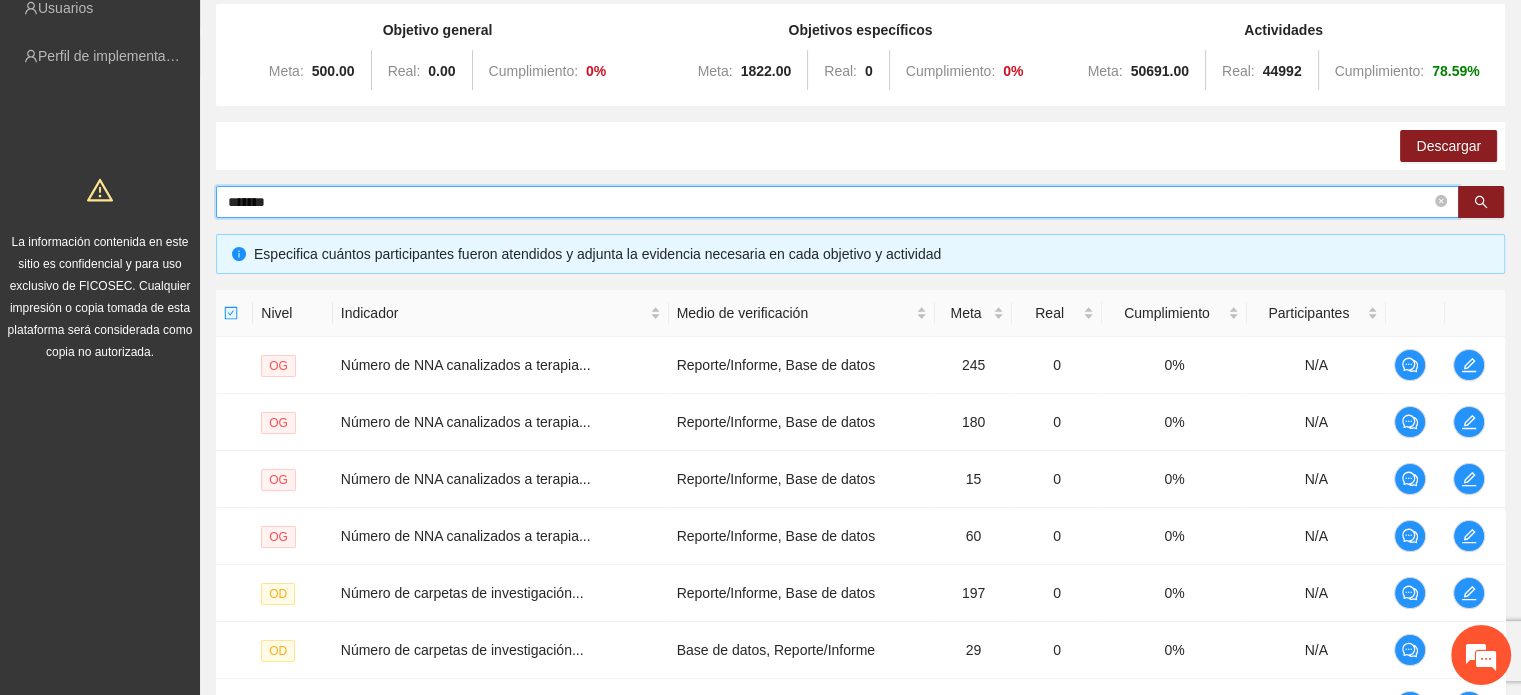 type on "*******" 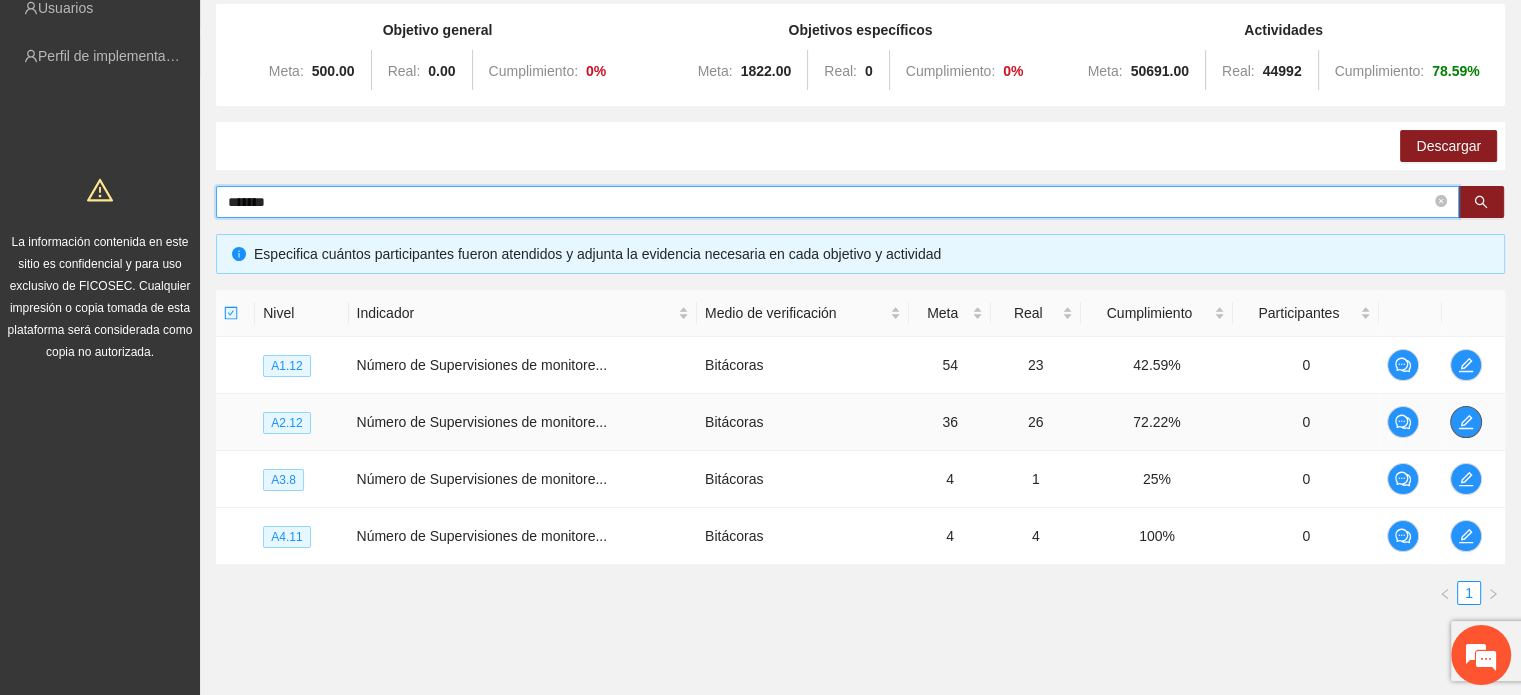 click at bounding box center (1466, 422) 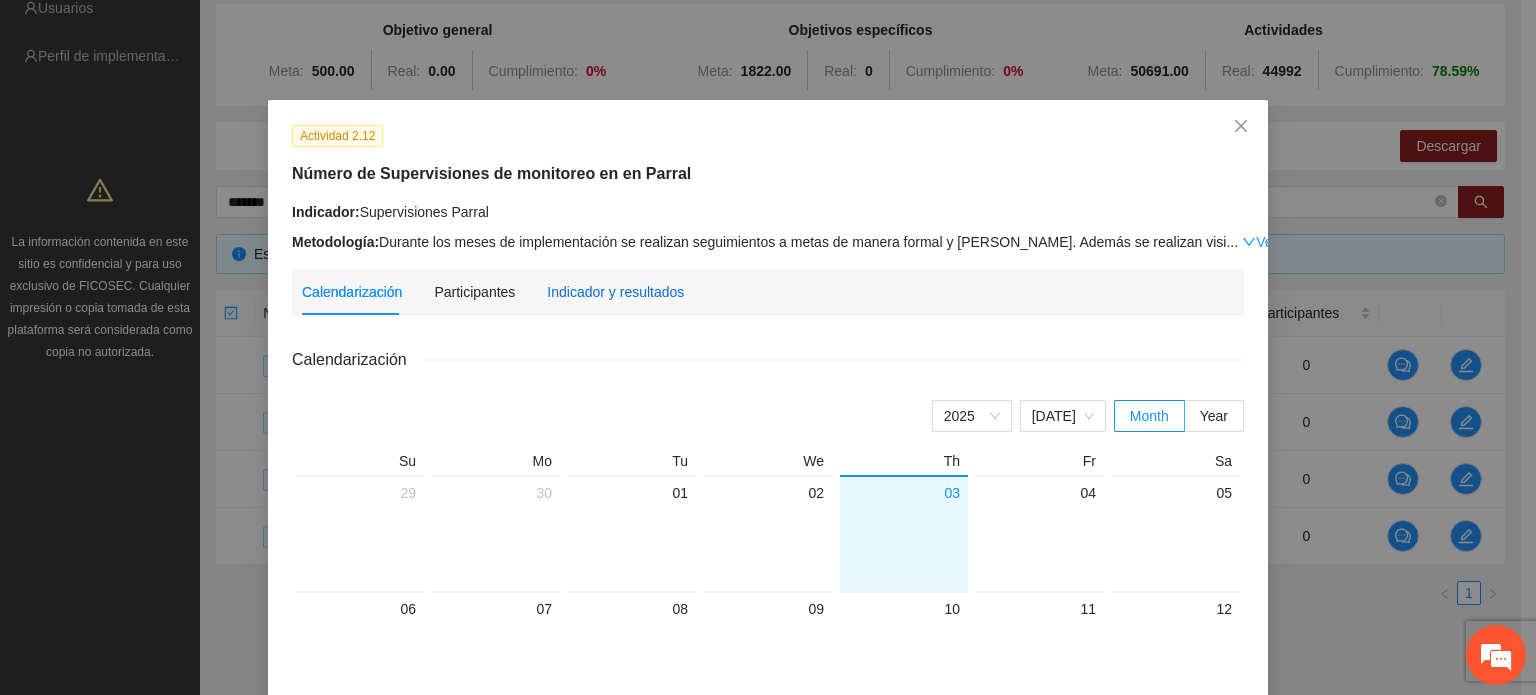 click on "Indicador y resultados" at bounding box center [615, 292] 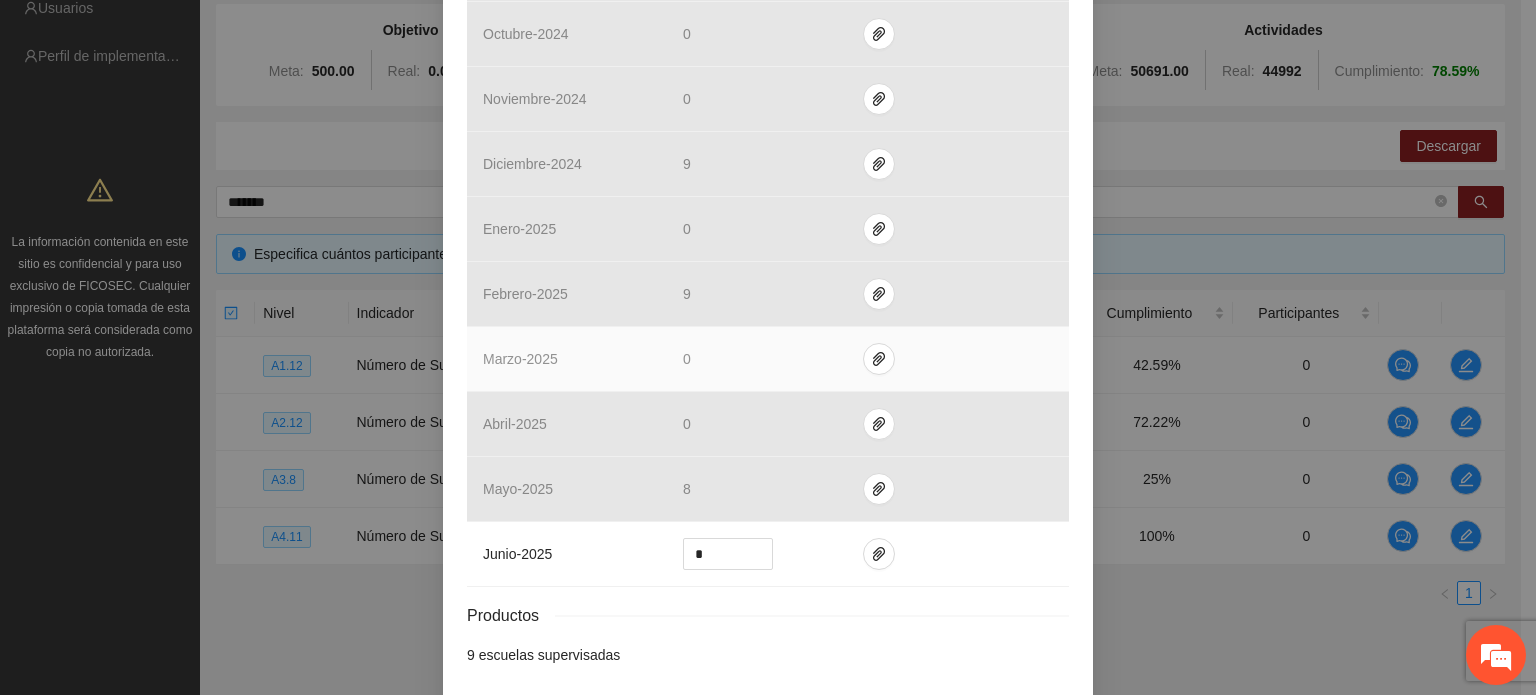 scroll, scrollTop: 733, scrollLeft: 0, axis: vertical 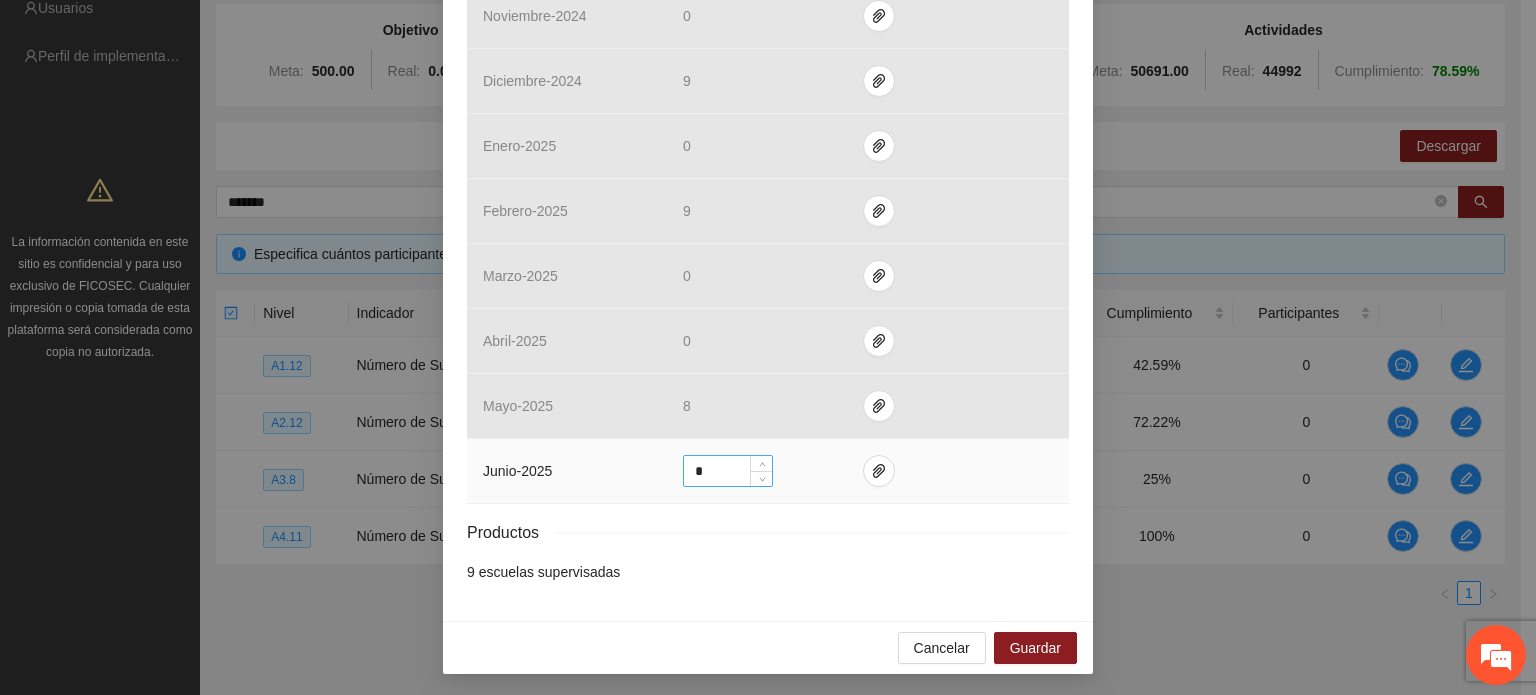click on "*" at bounding box center [728, 471] 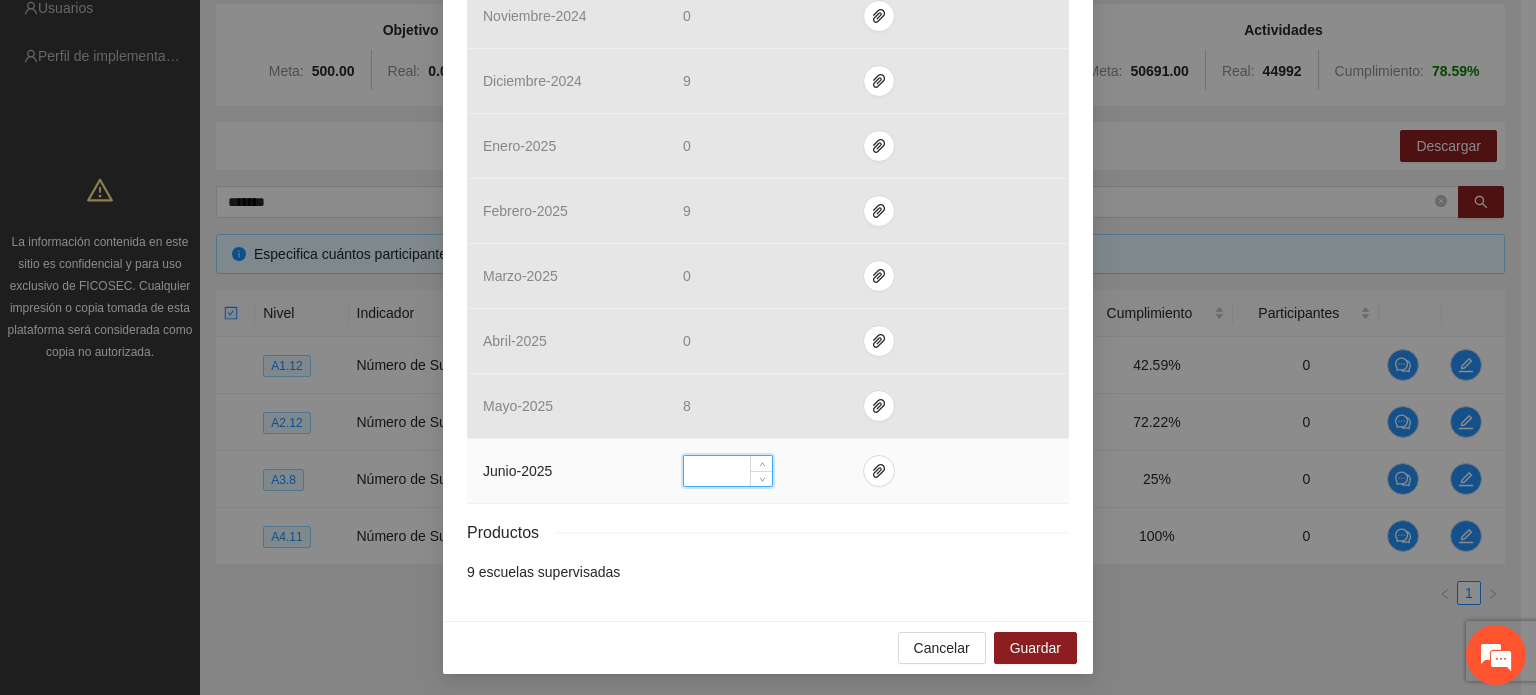 type on "*" 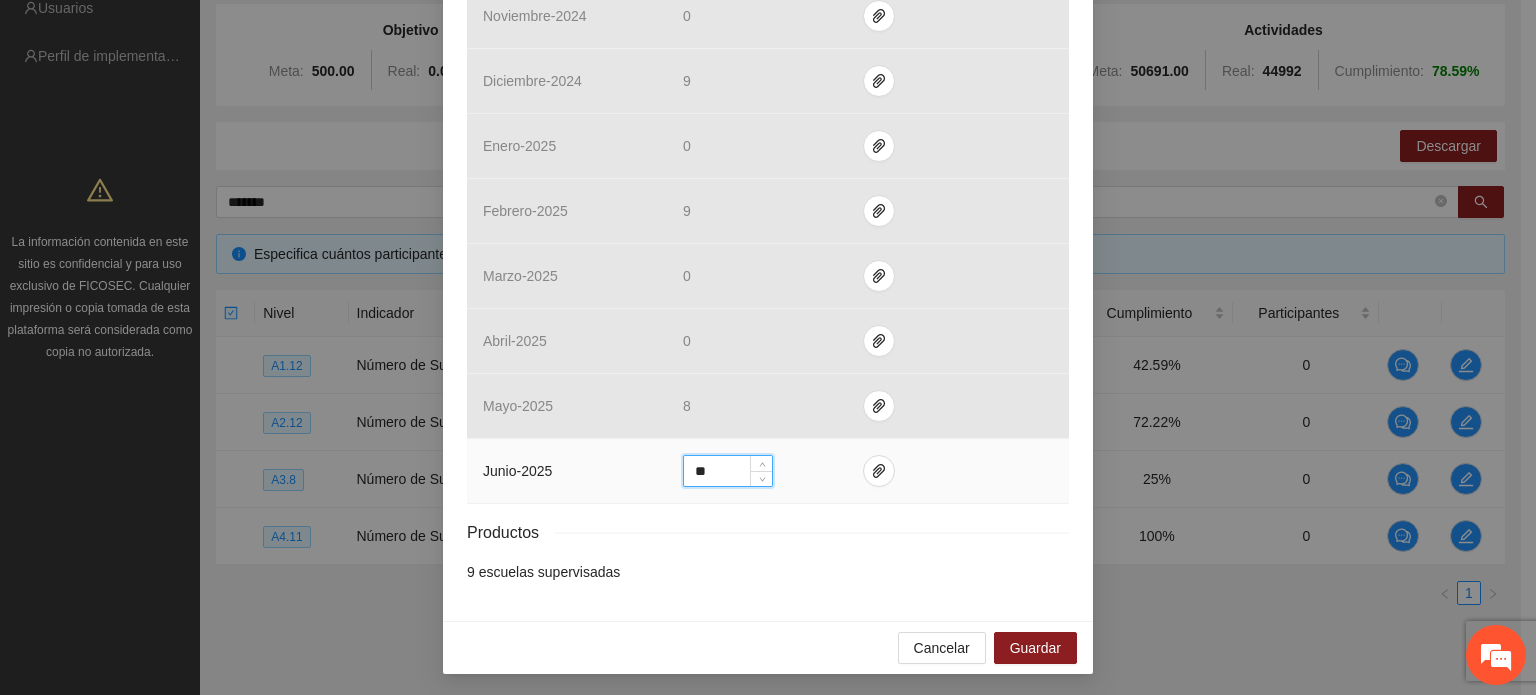 type on "*" 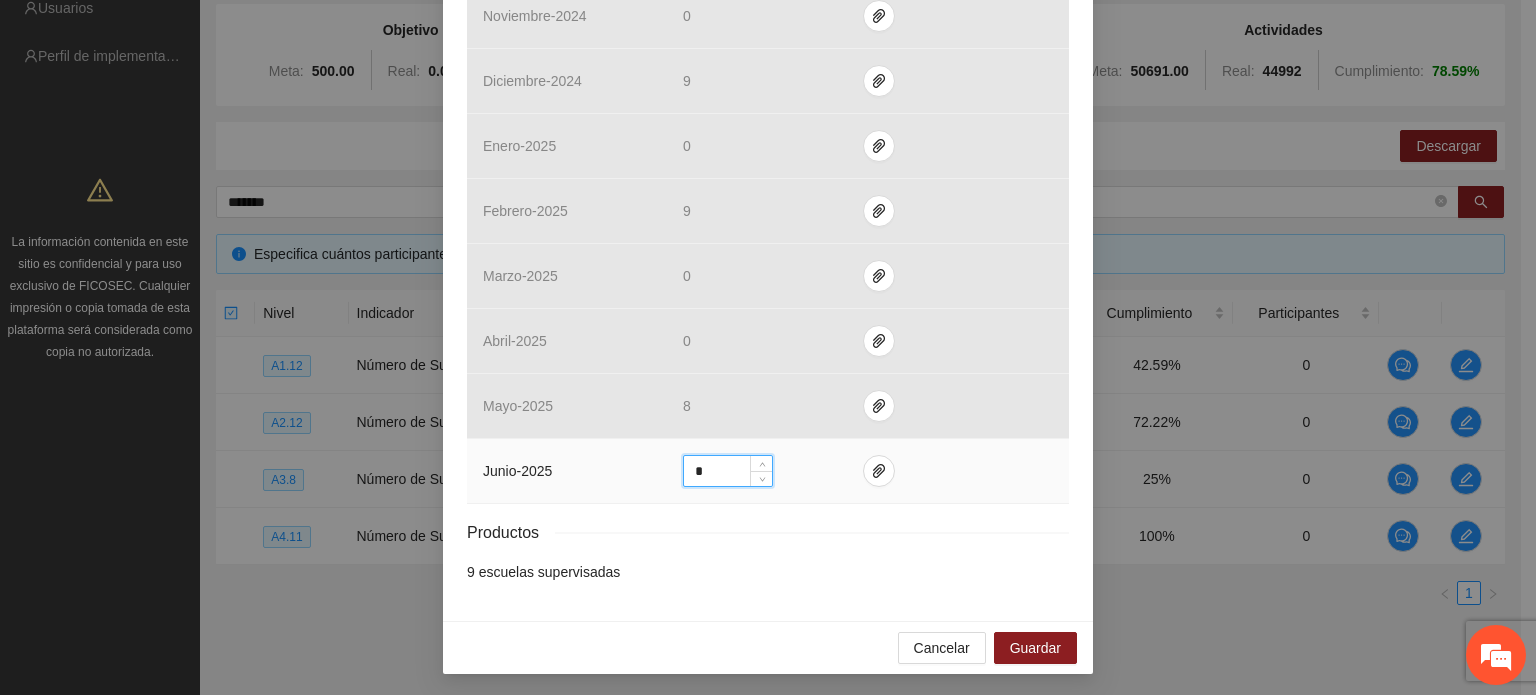 type on "*" 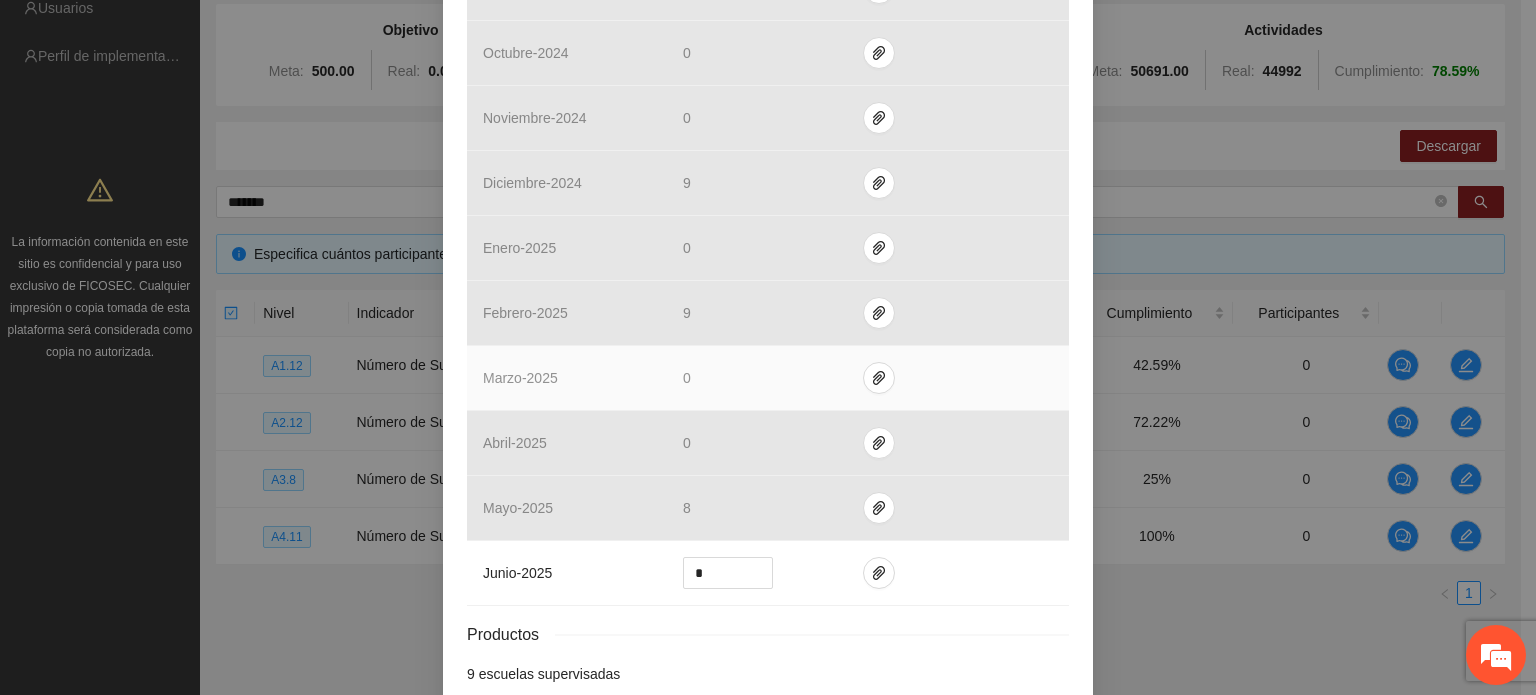 scroll, scrollTop: 733, scrollLeft: 0, axis: vertical 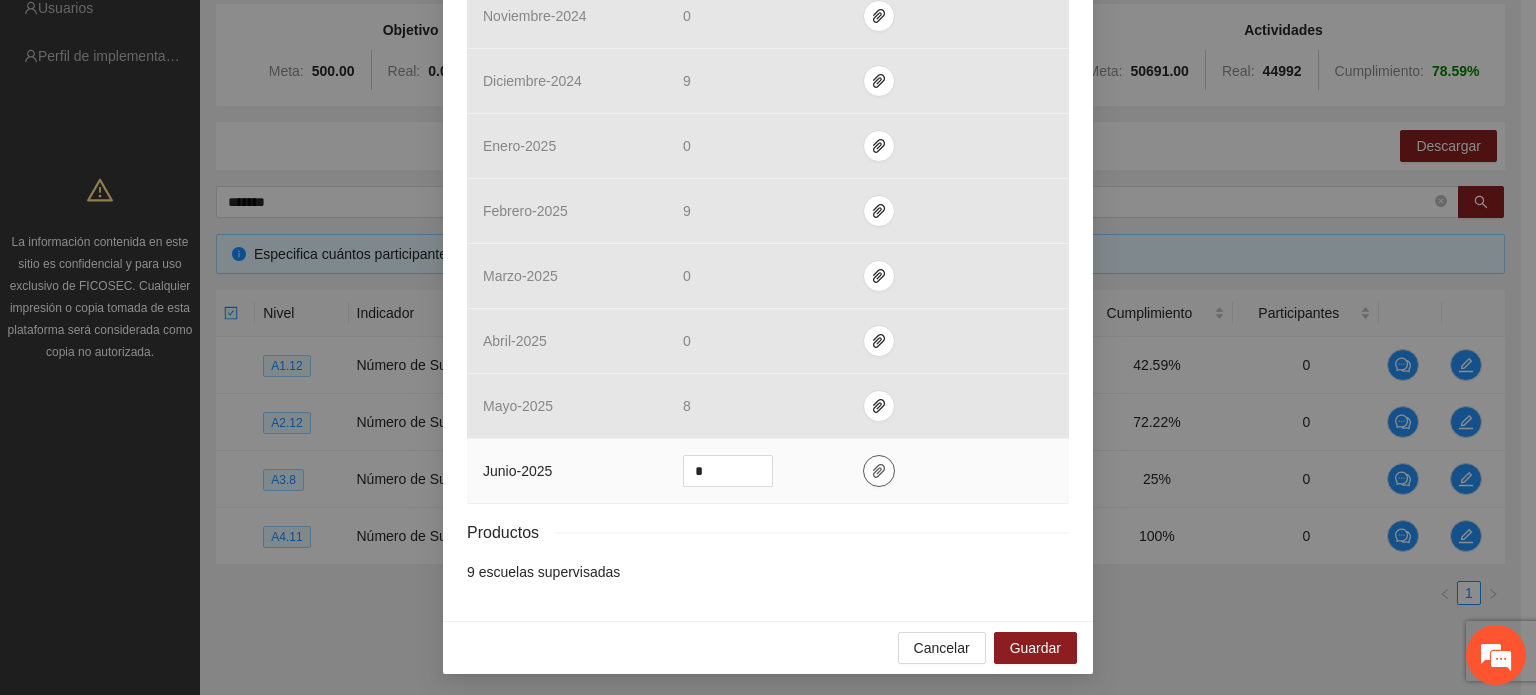 click at bounding box center [879, 471] 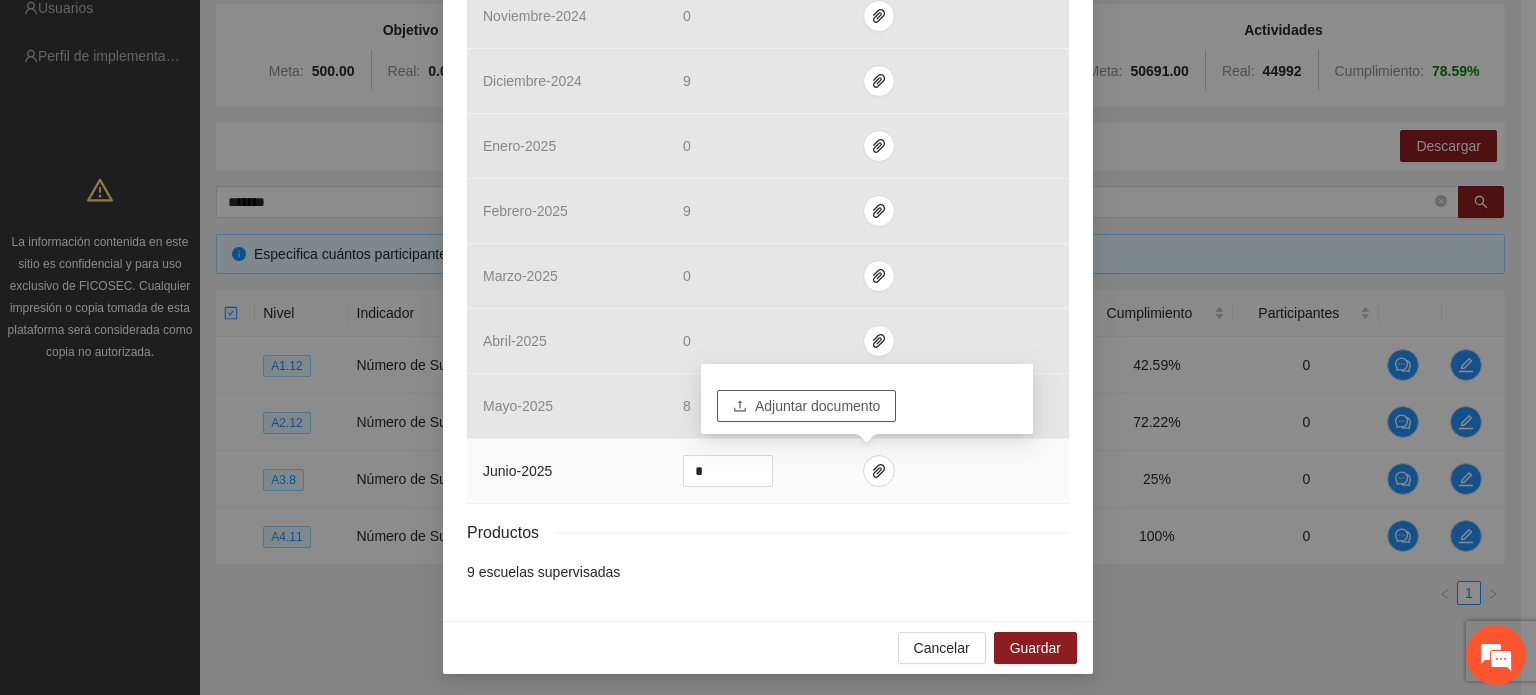 click on "Adjuntar documento" at bounding box center [817, 406] 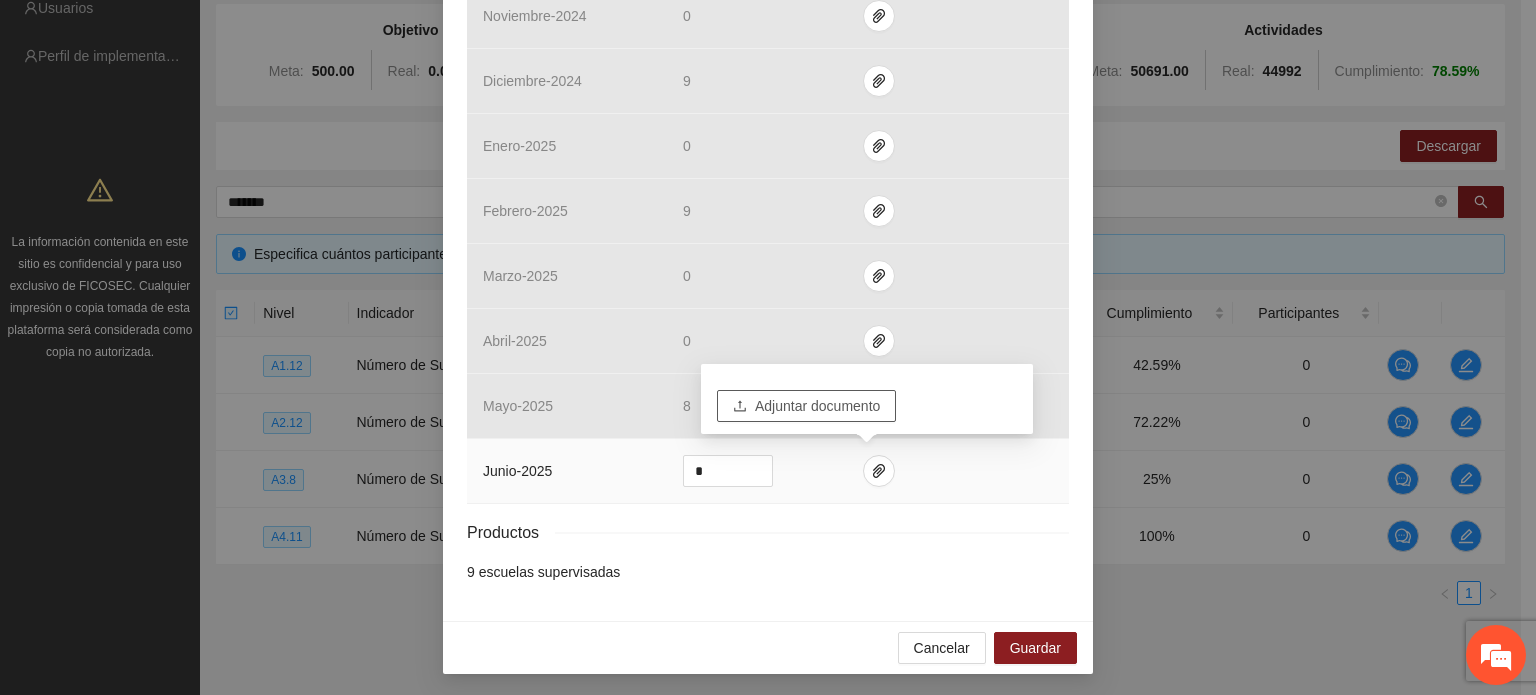 click on "Adjuntar documento" at bounding box center [817, 406] 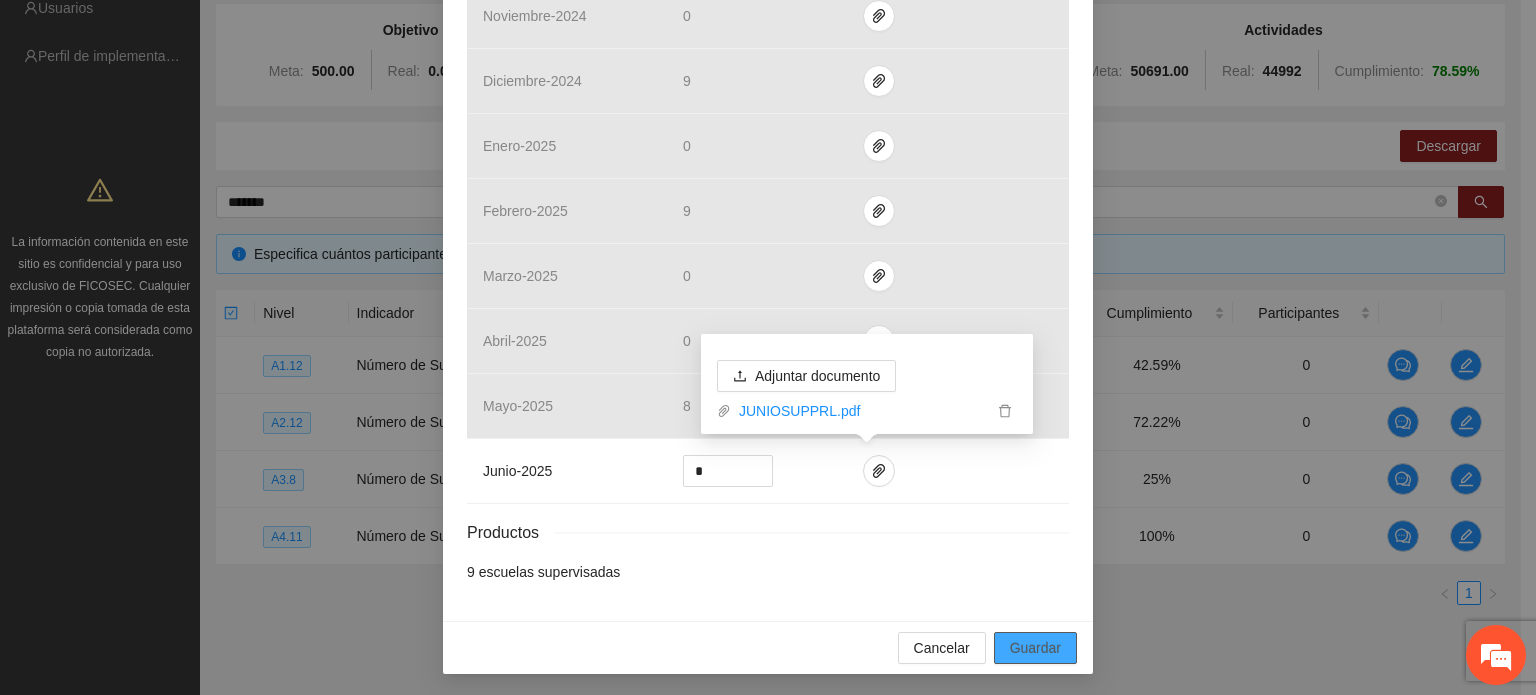 click on "Guardar" at bounding box center [1035, 648] 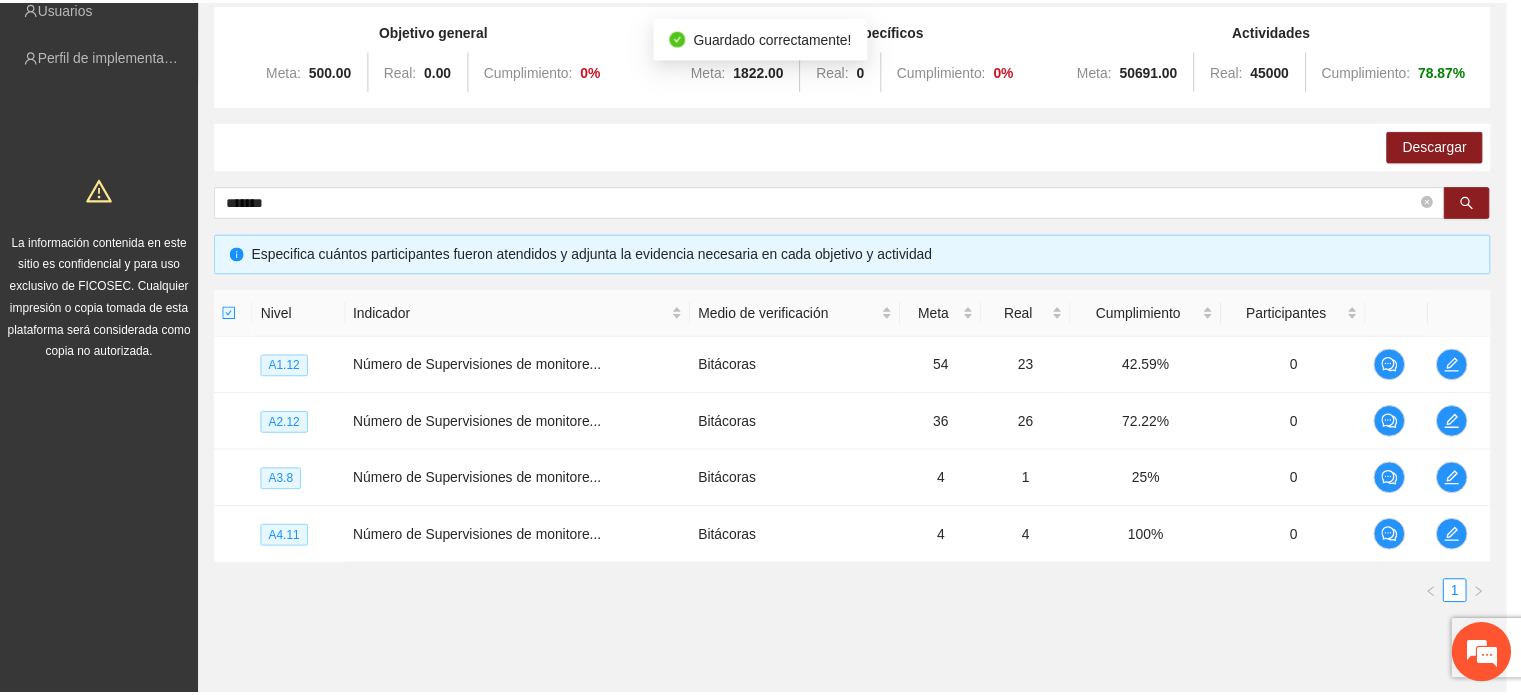 scroll, scrollTop: 633, scrollLeft: 0, axis: vertical 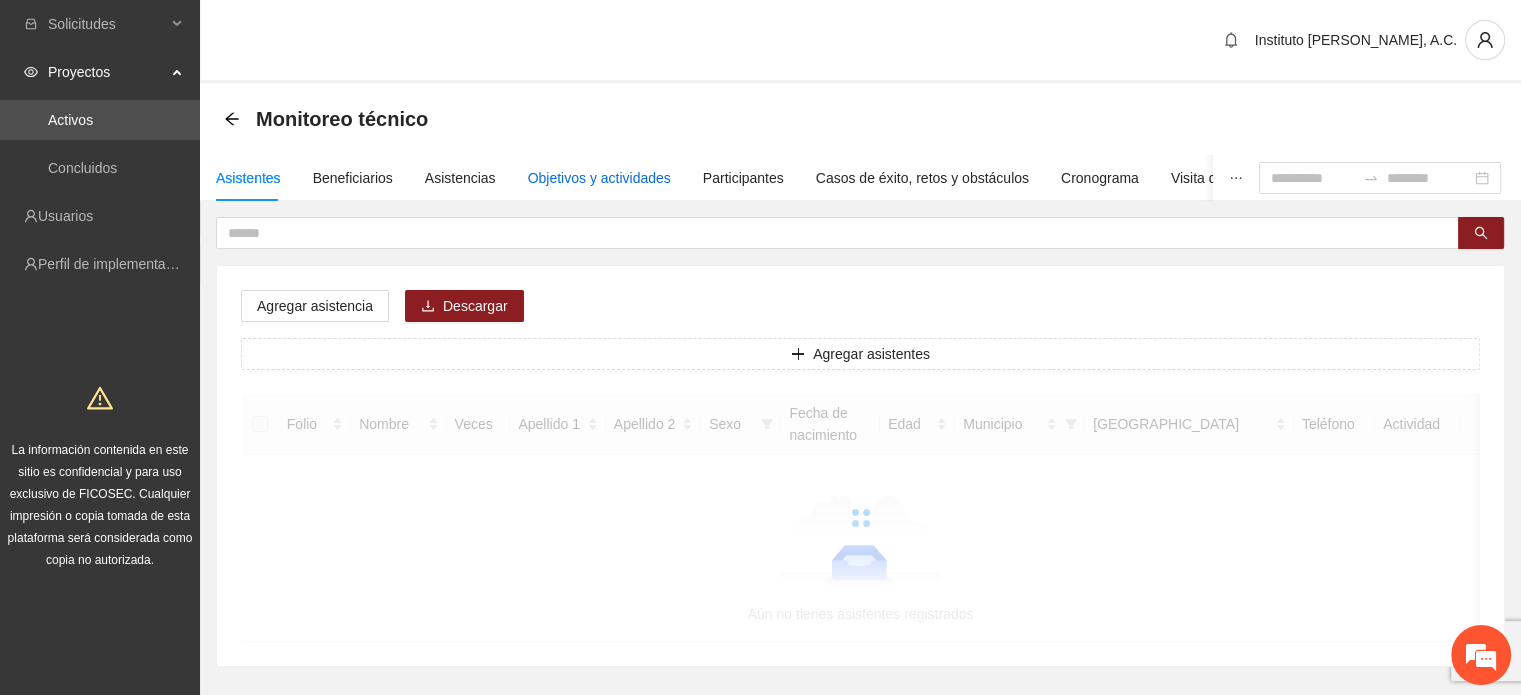 click on "Objetivos y actividades" at bounding box center [599, 178] 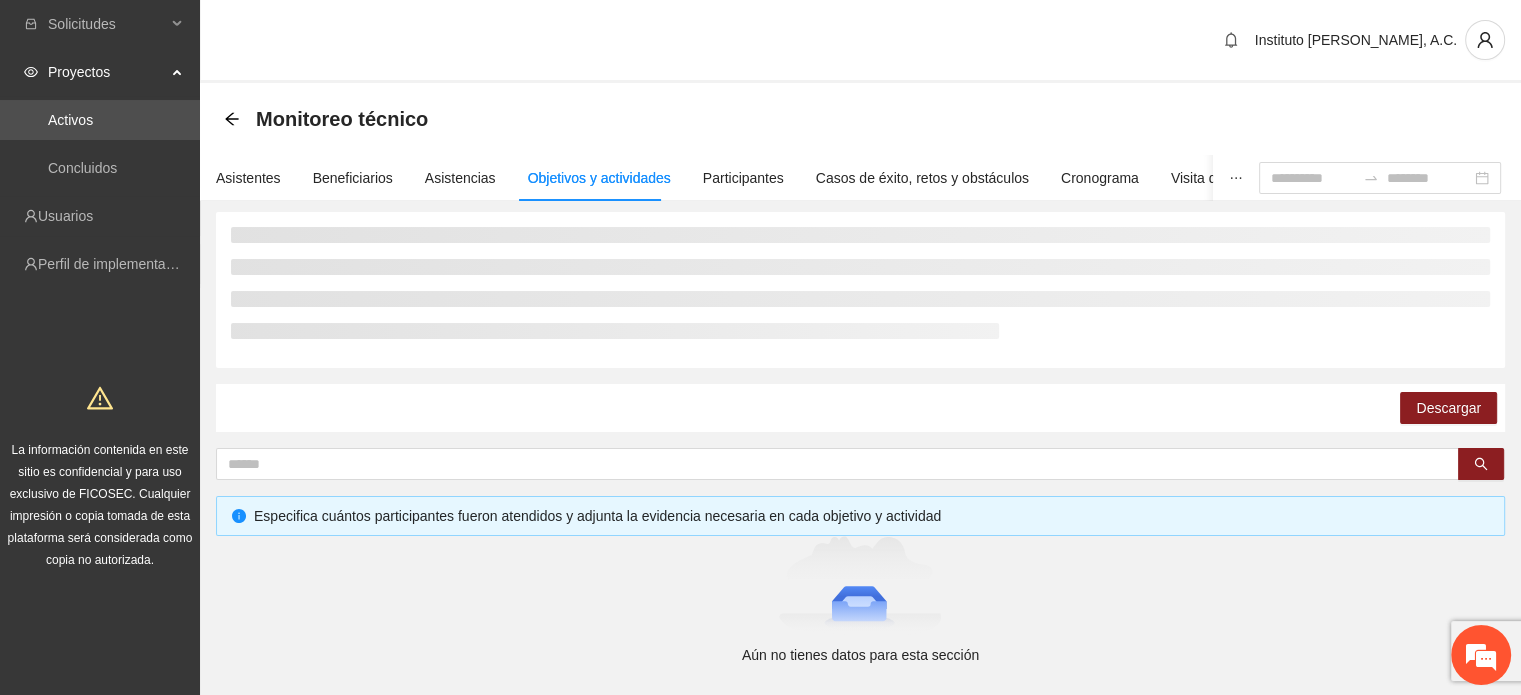 scroll, scrollTop: 89, scrollLeft: 0, axis: vertical 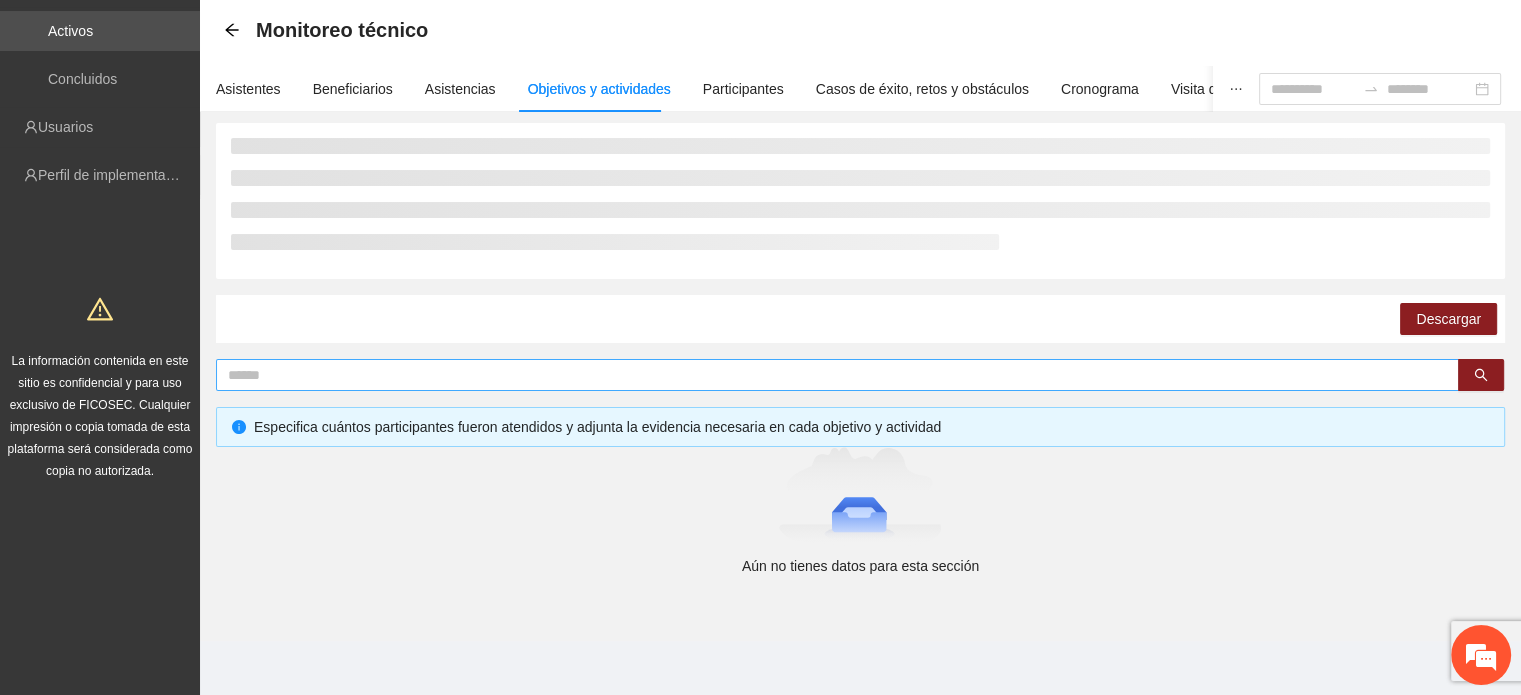 click at bounding box center [829, 375] 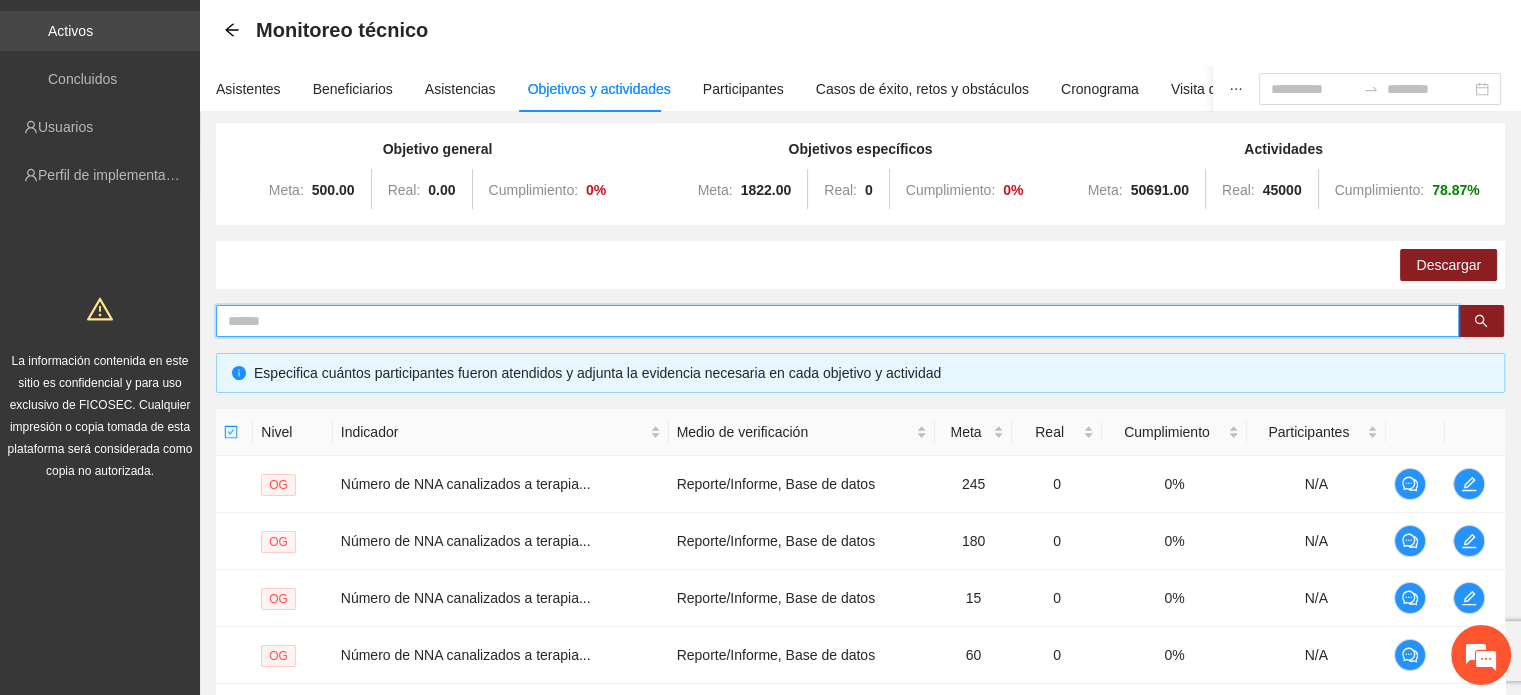 scroll, scrollTop: 0, scrollLeft: 0, axis: both 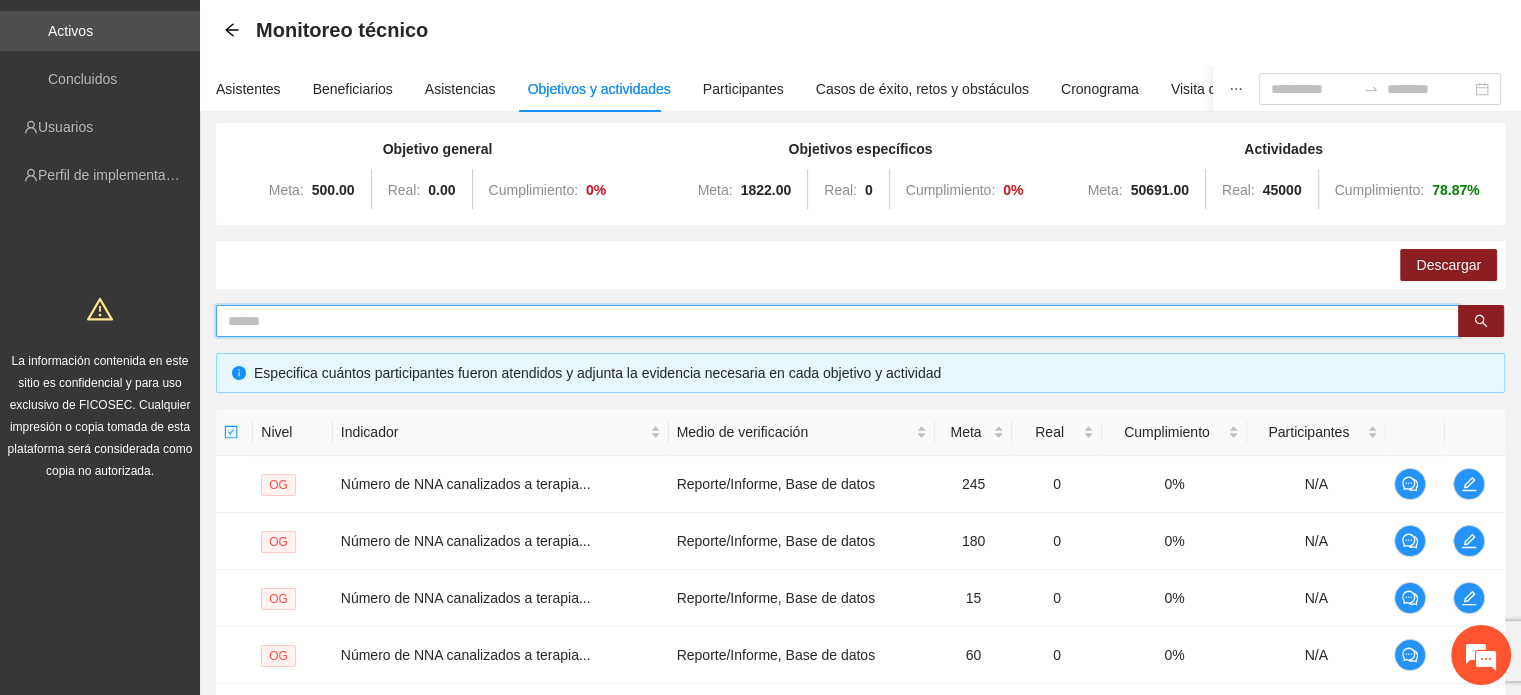 click at bounding box center (829, 321) 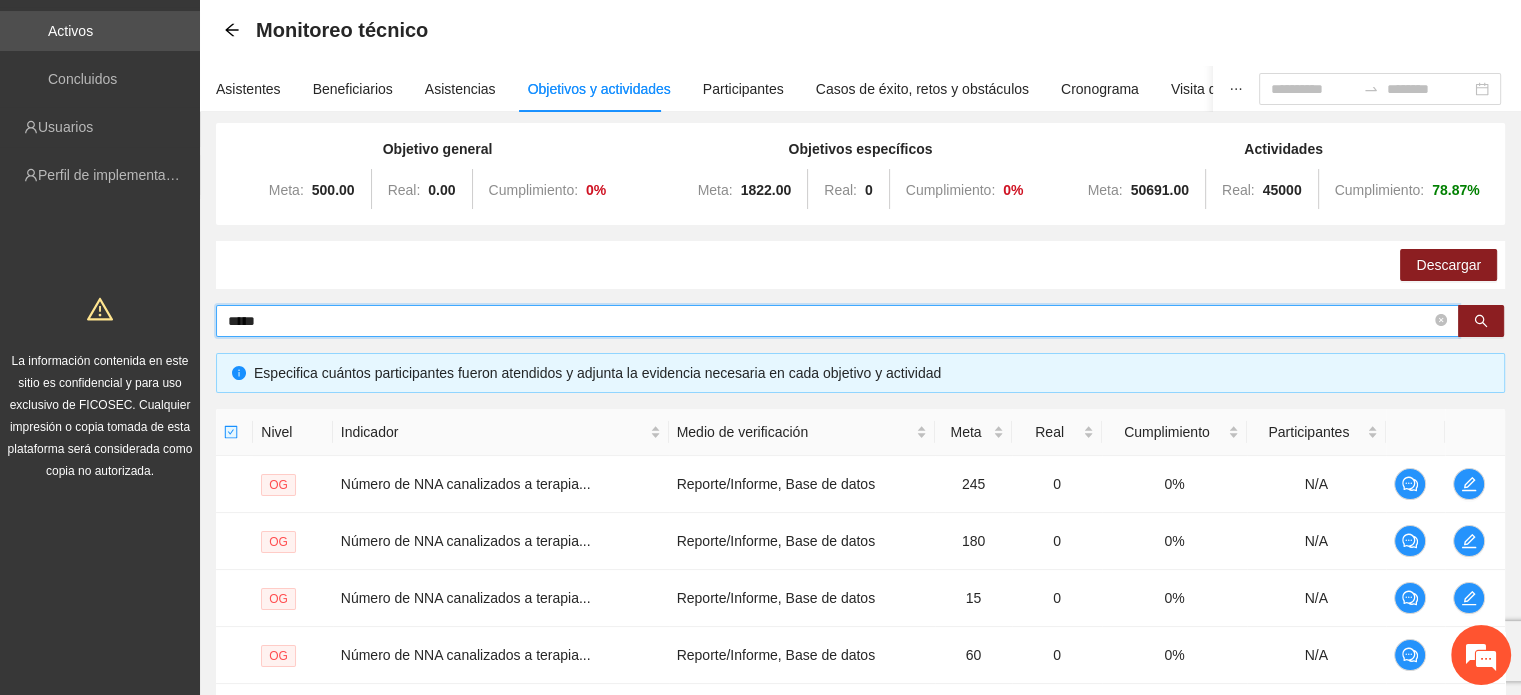 type on "*****" 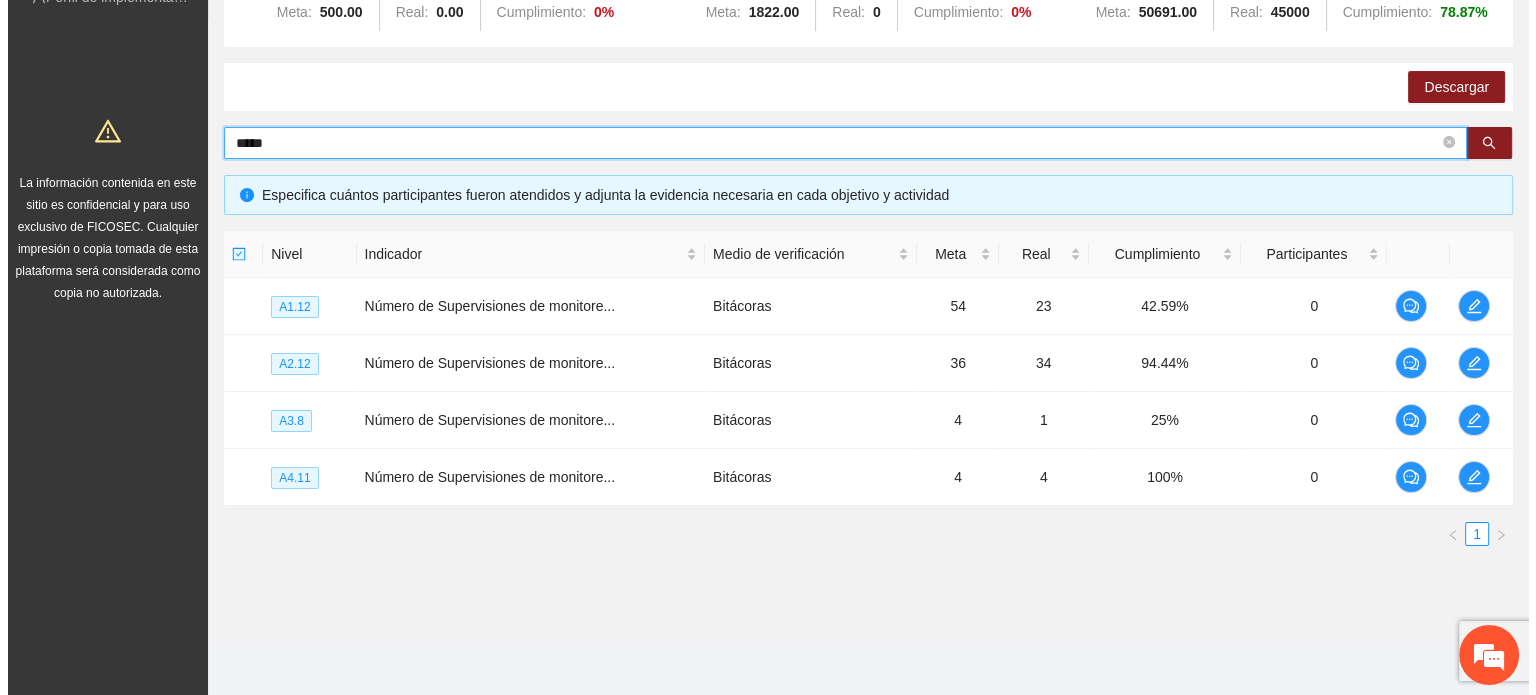scroll, scrollTop: 268, scrollLeft: 0, axis: vertical 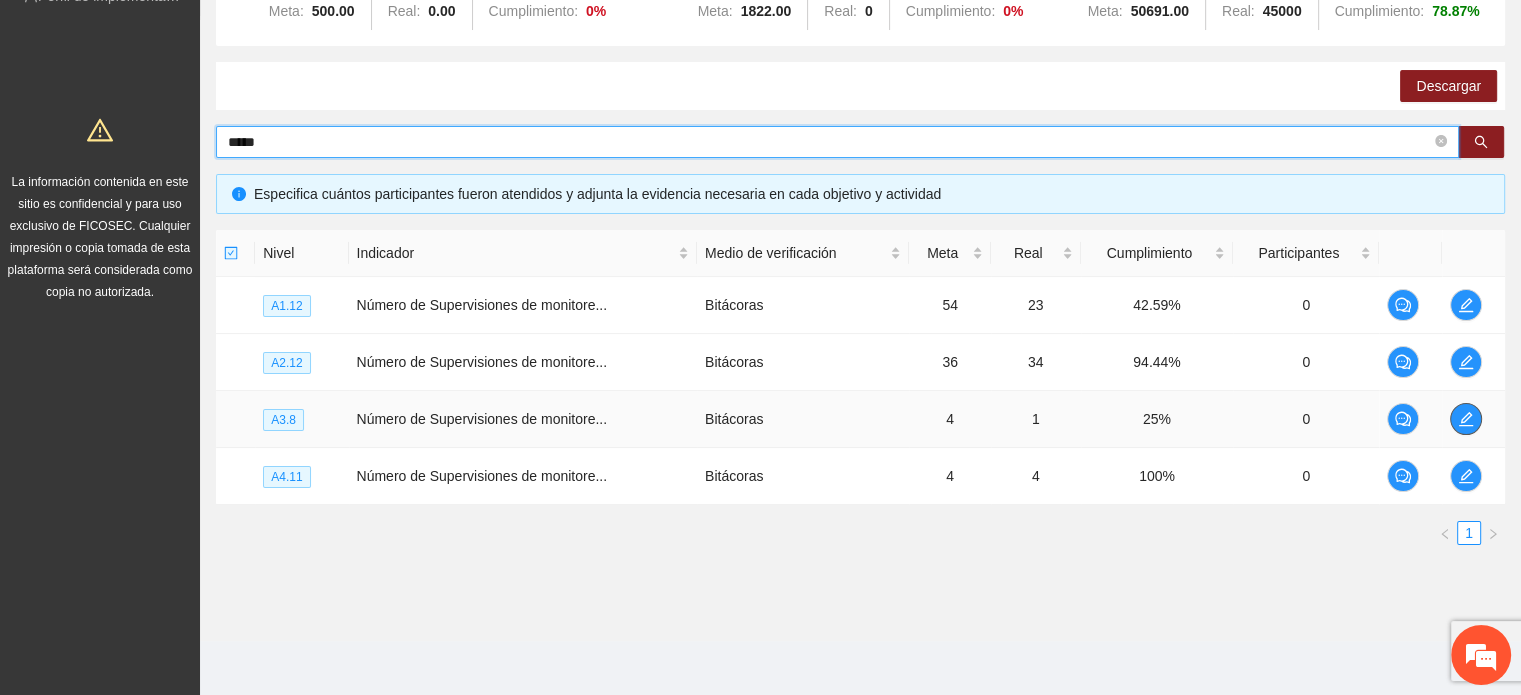 click at bounding box center (1466, 419) 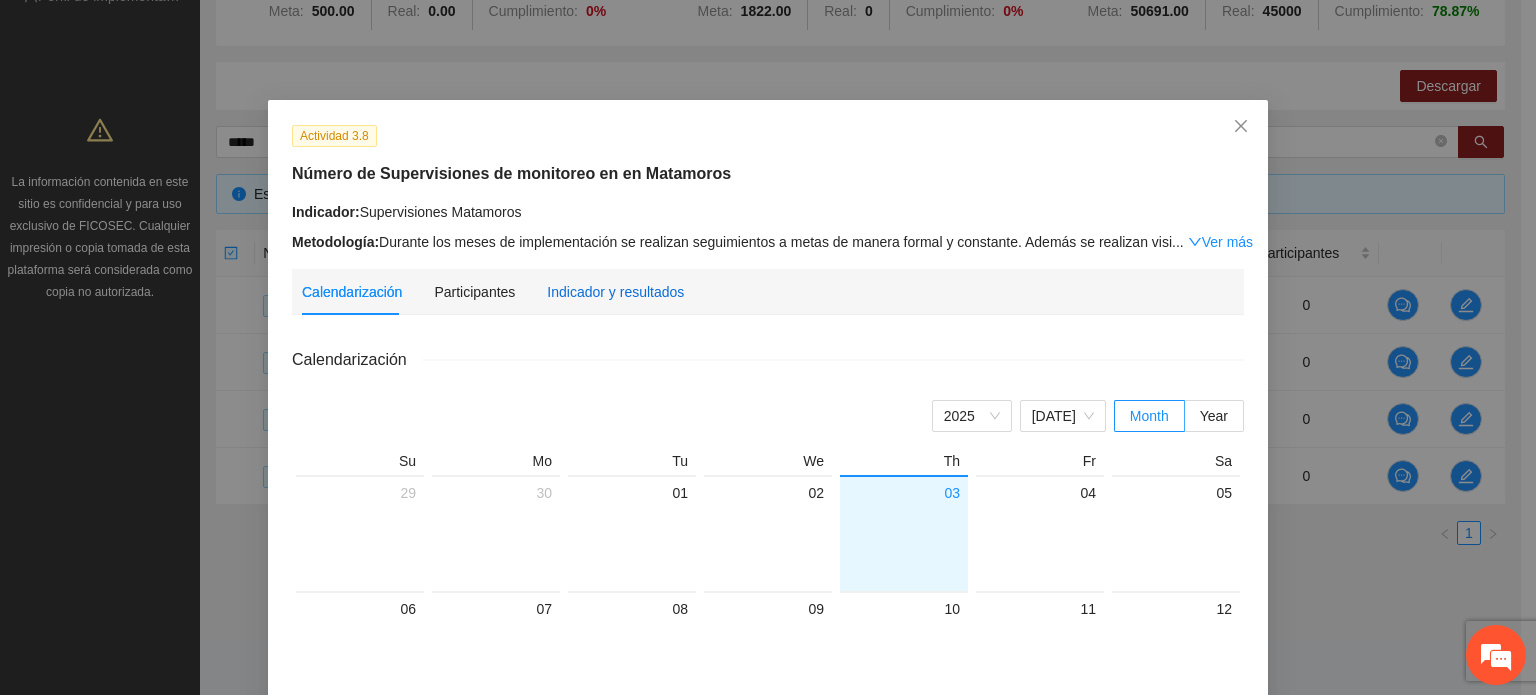 click on "Indicador y resultados" at bounding box center [615, 292] 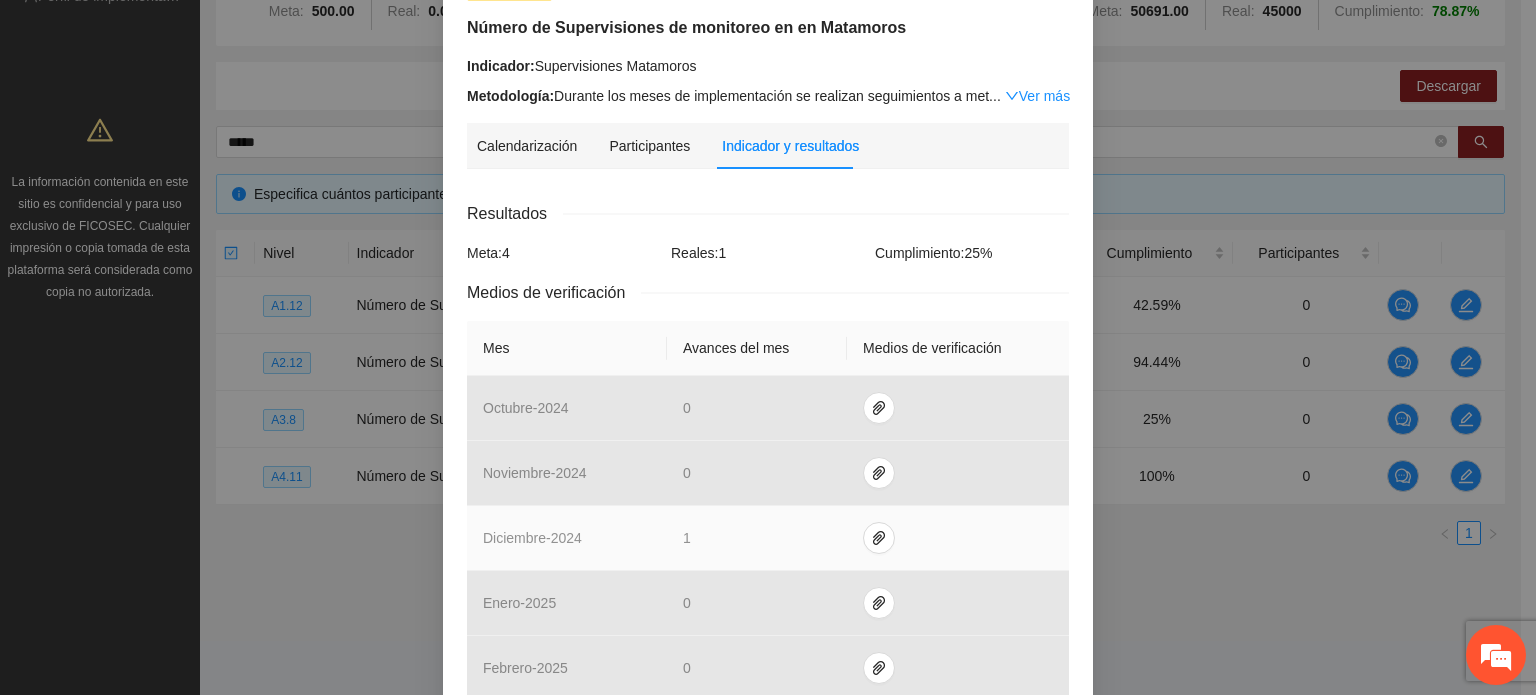 scroll, scrollTop: 0, scrollLeft: 0, axis: both 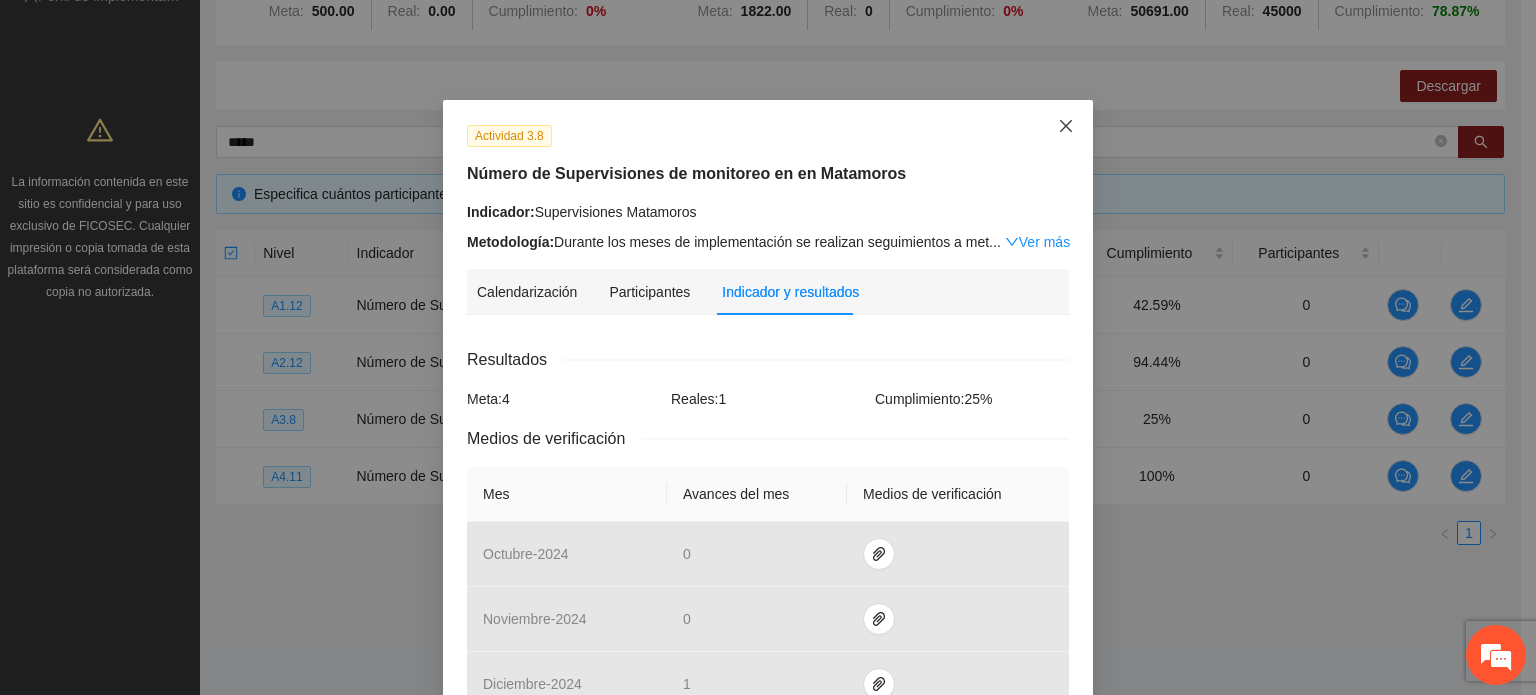 click 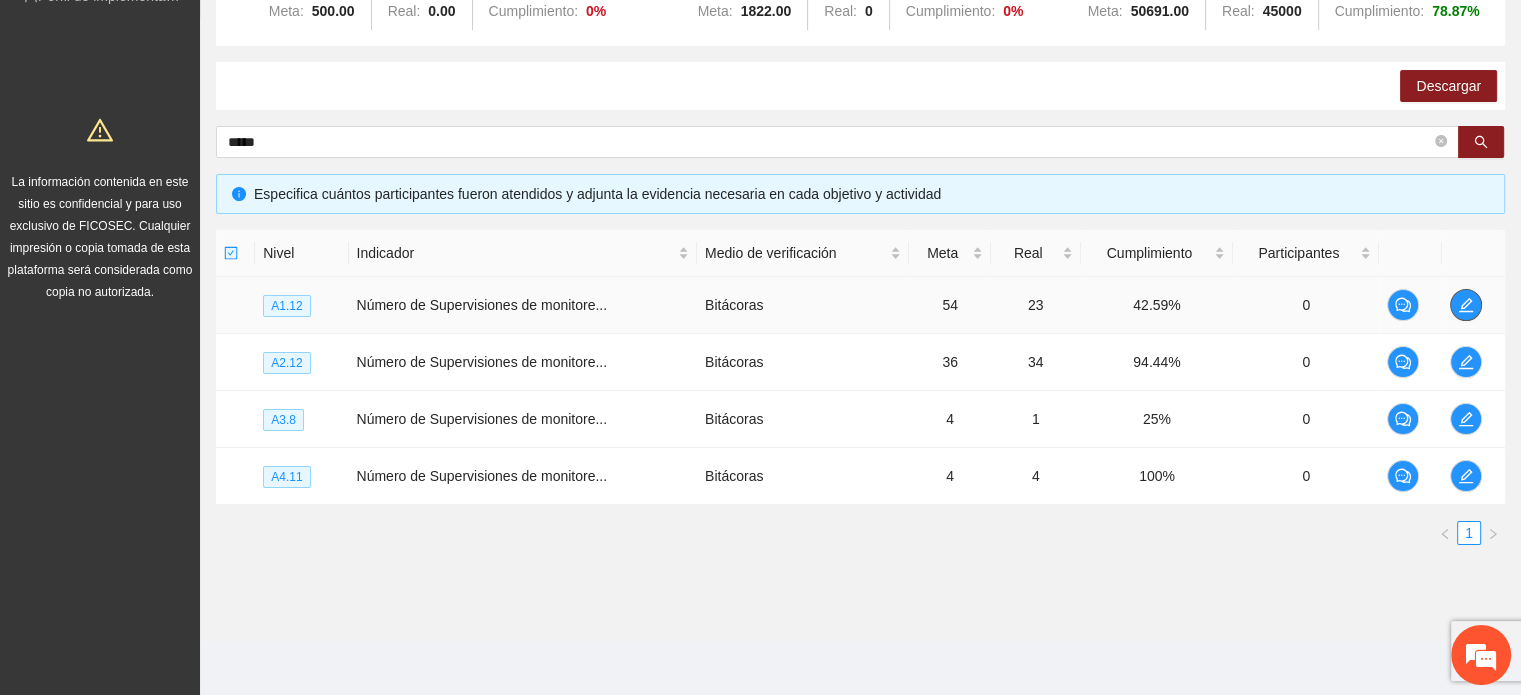 click at bounding box center (1466, 305) 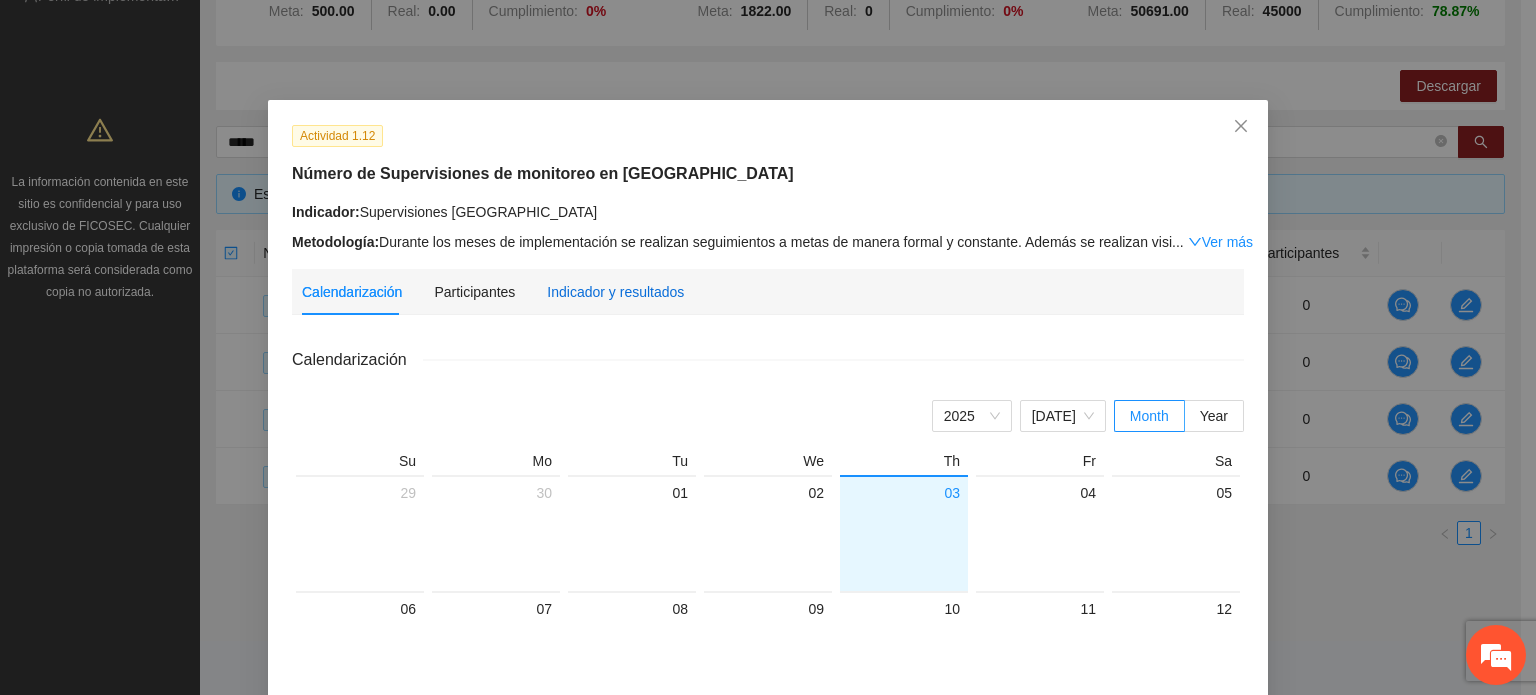 click on "Indicador y resultados" at bounding box center [615, 292] 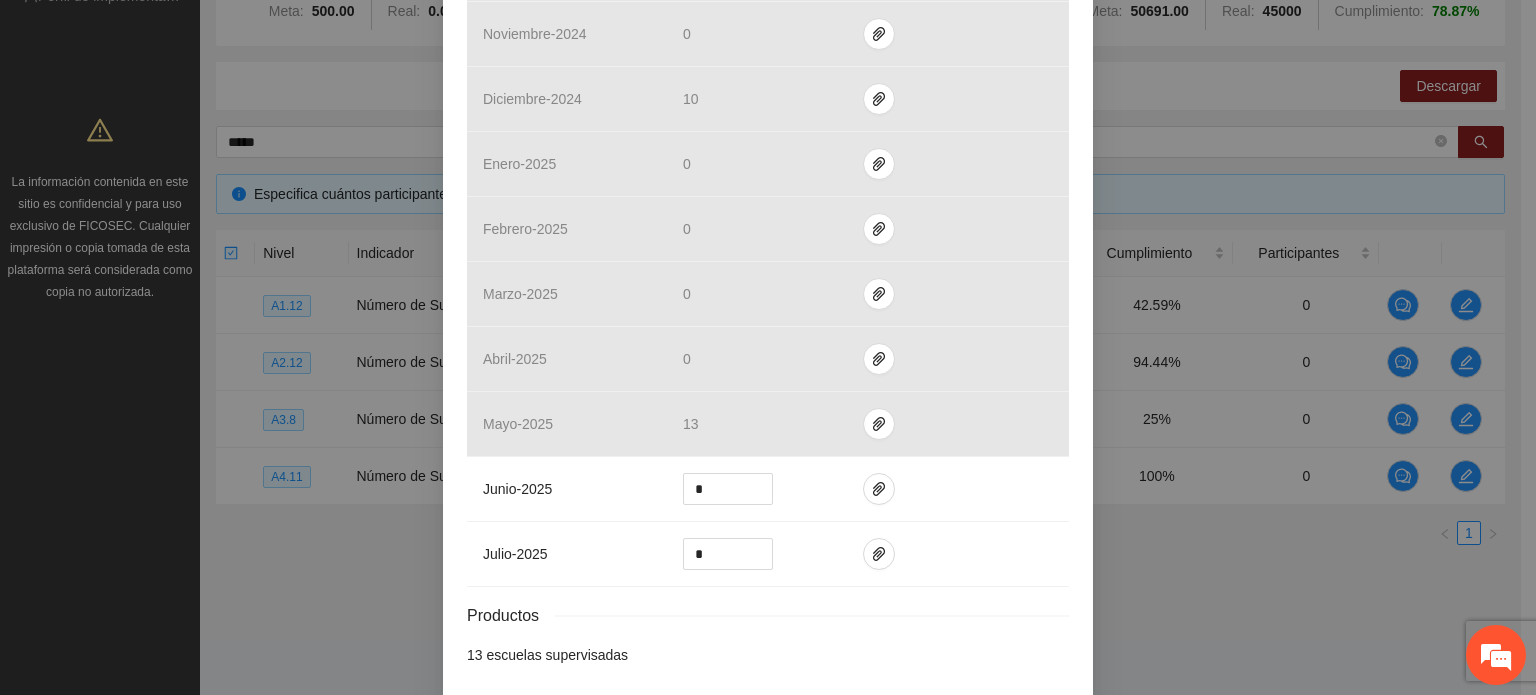 scroll, scrollTop: 798, scrollLeft: 0, axis: vertical 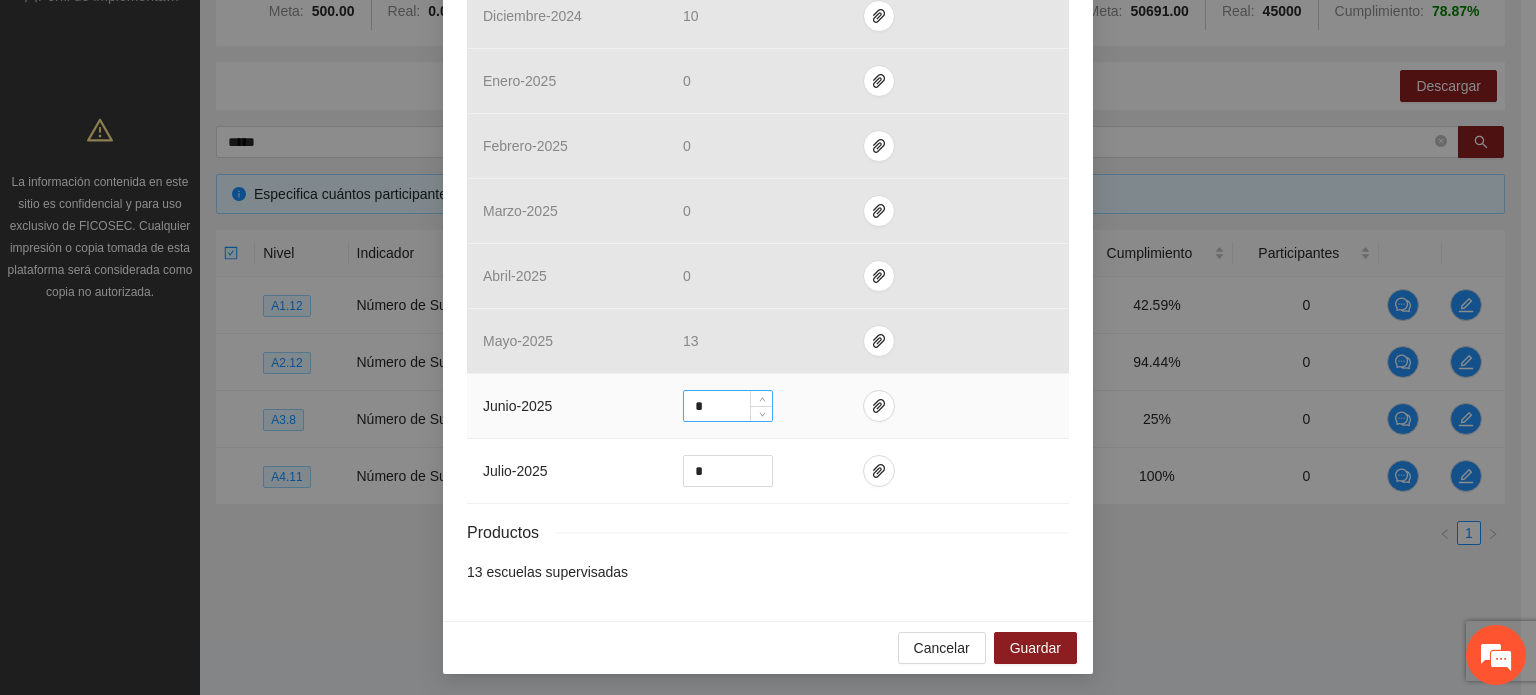 click on "*" at bounding box center (728, 406) 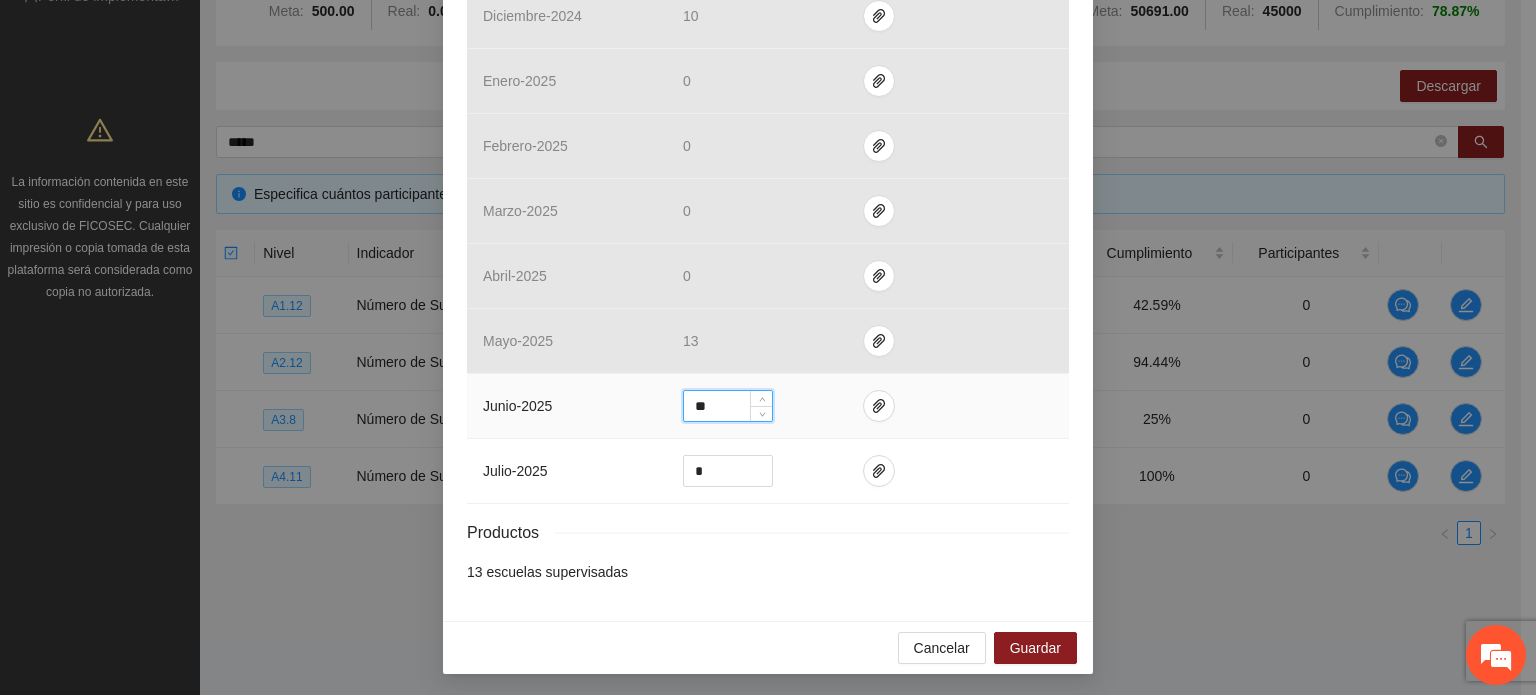 type on "**" 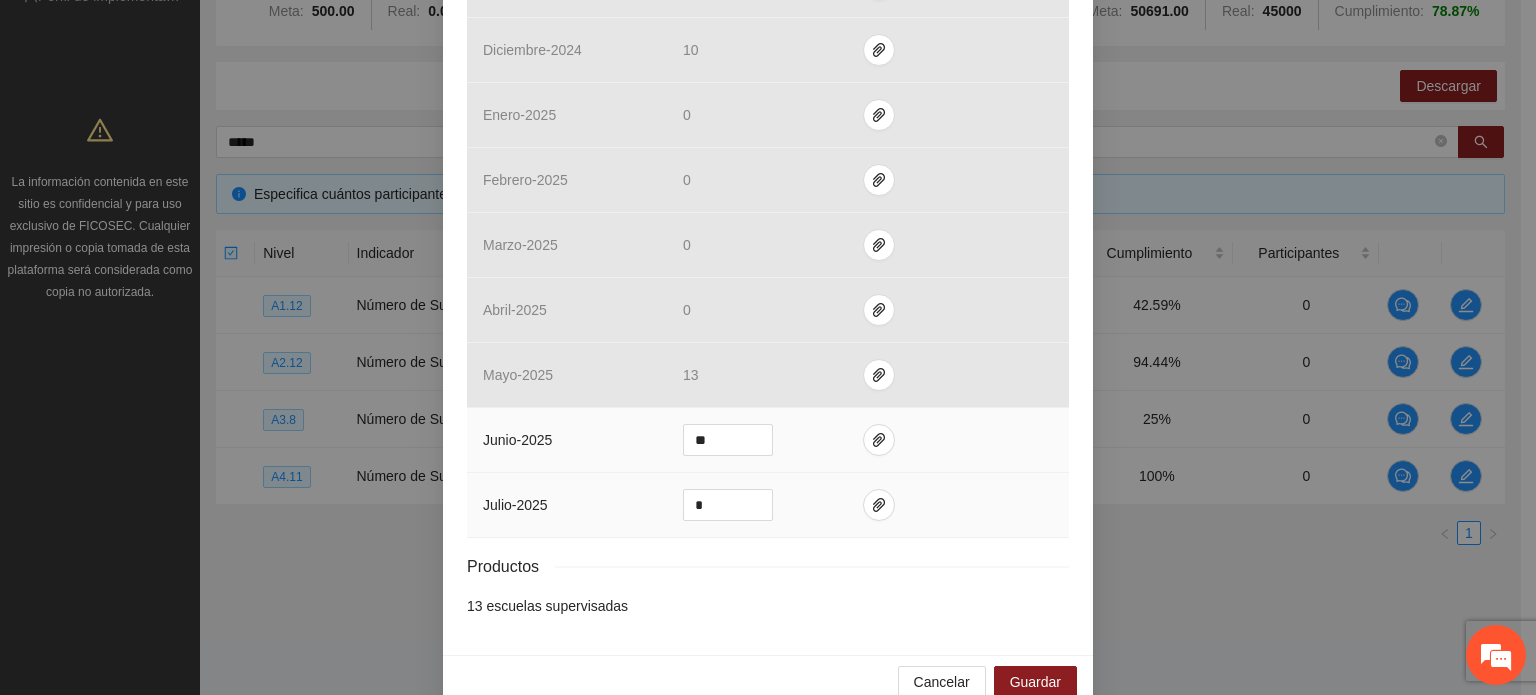 scroll, scrollTop: 798, scrollLeft: 0, axis: vertical 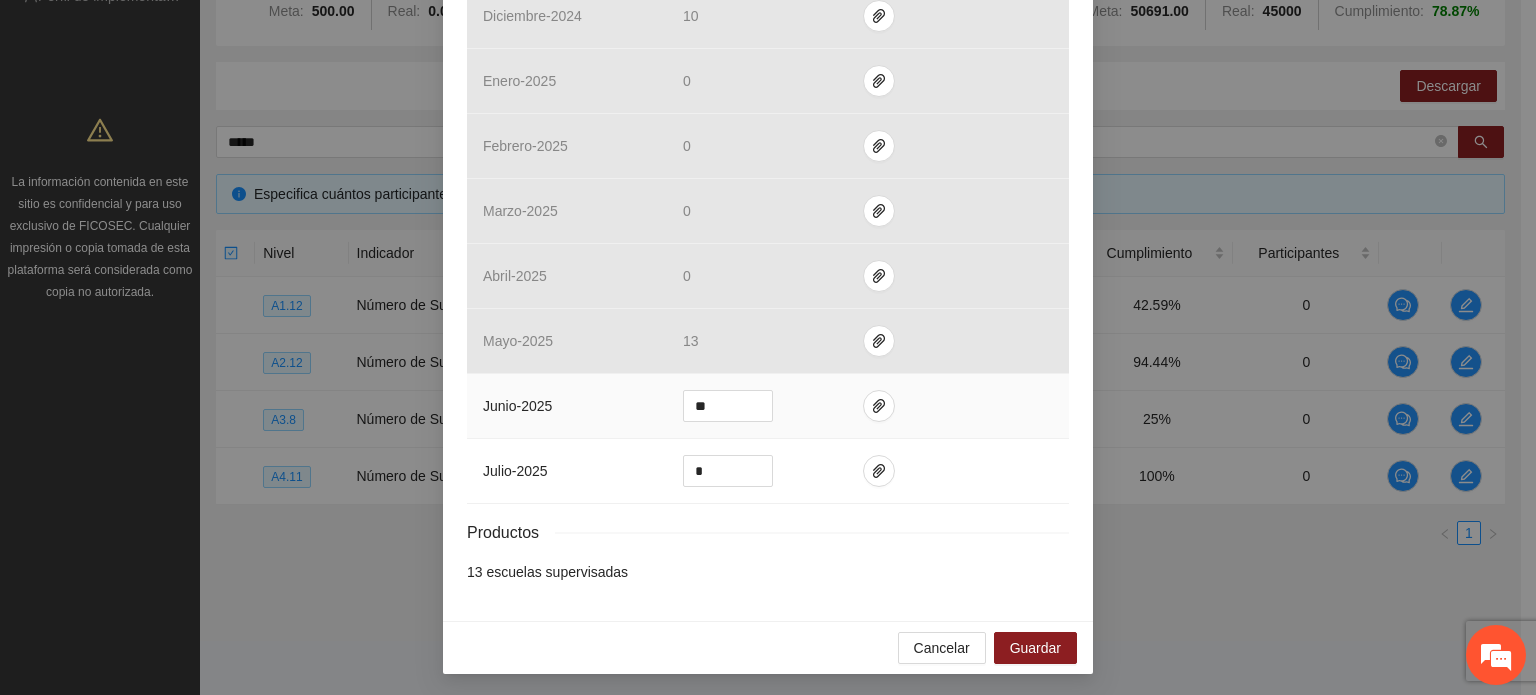 click on "junio  -  2025" at bounding box center (517, 406) 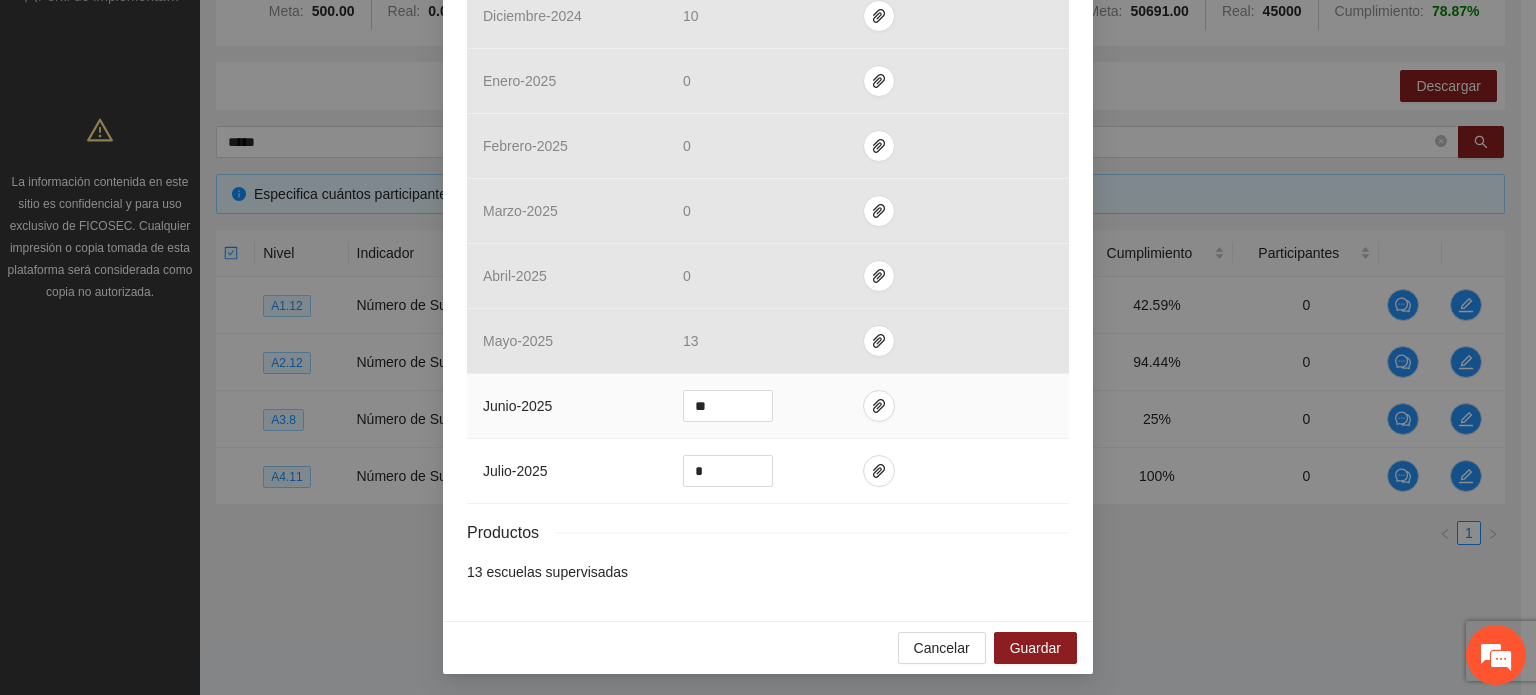 click at bounding box center [958, 406] 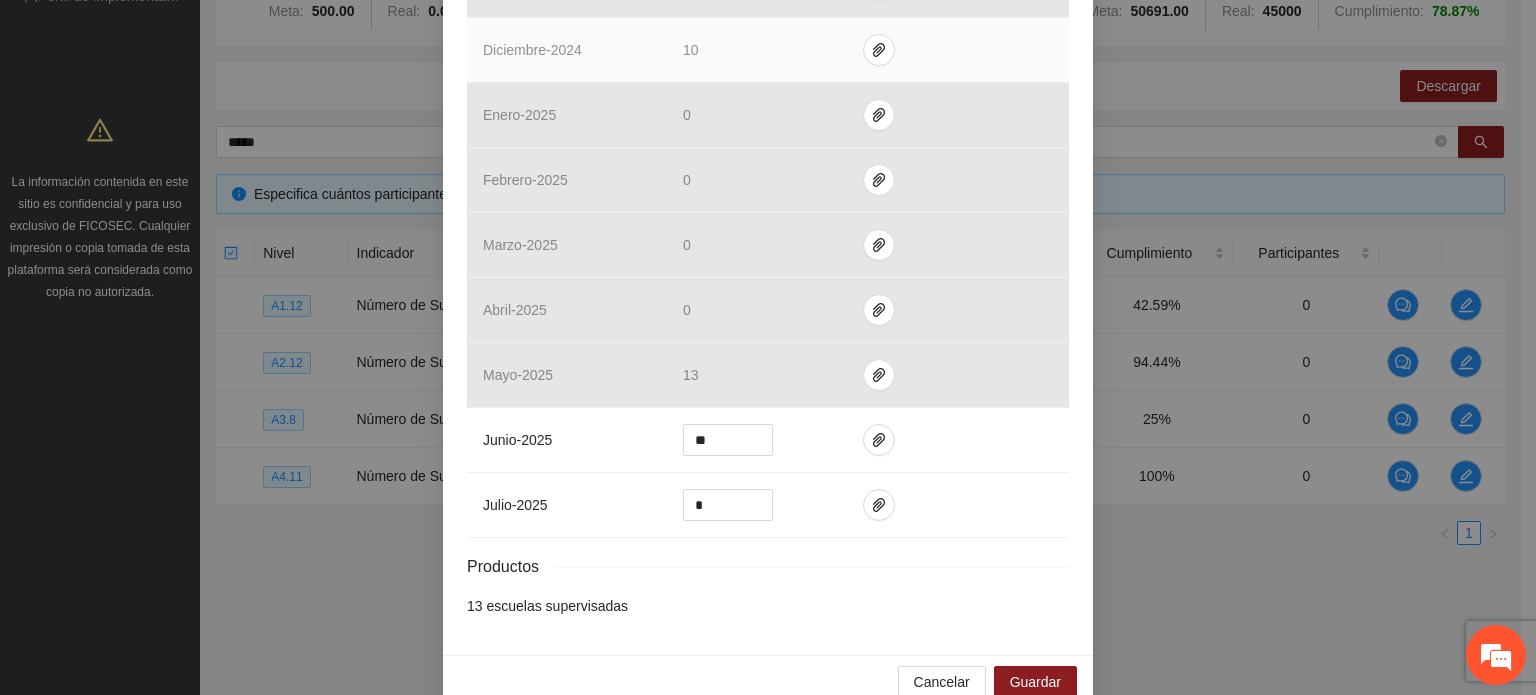scroll, scrollTop: 798, scrollLeft: 0, axis: vertical 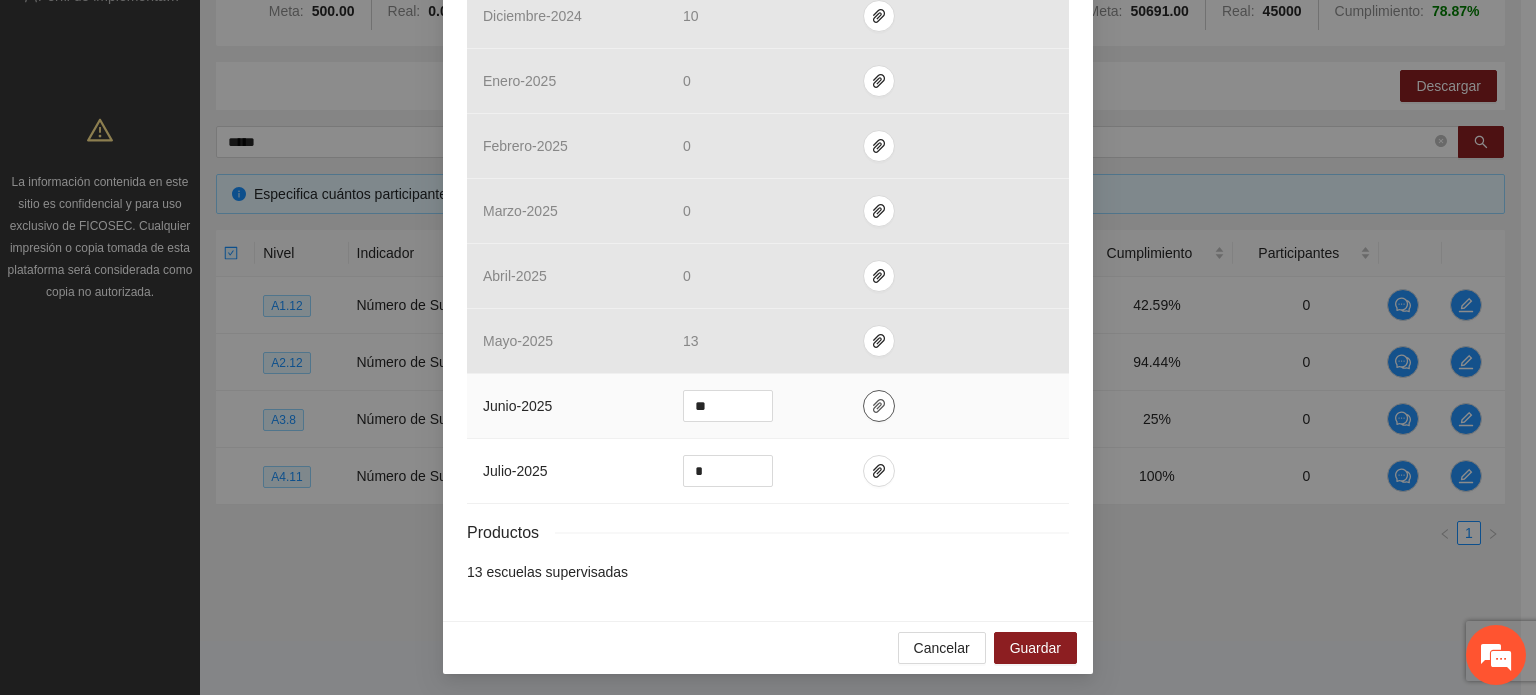 click 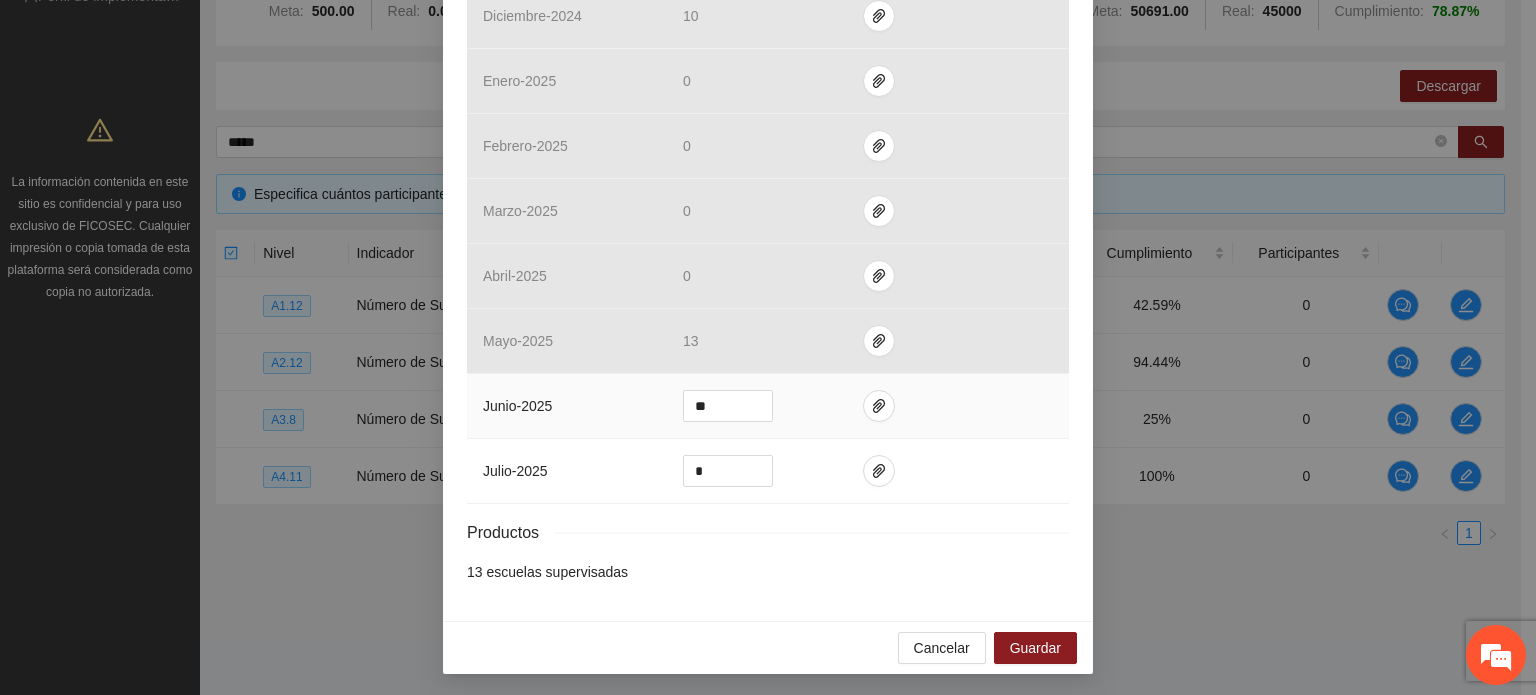 click at bounding box center [958, 406] 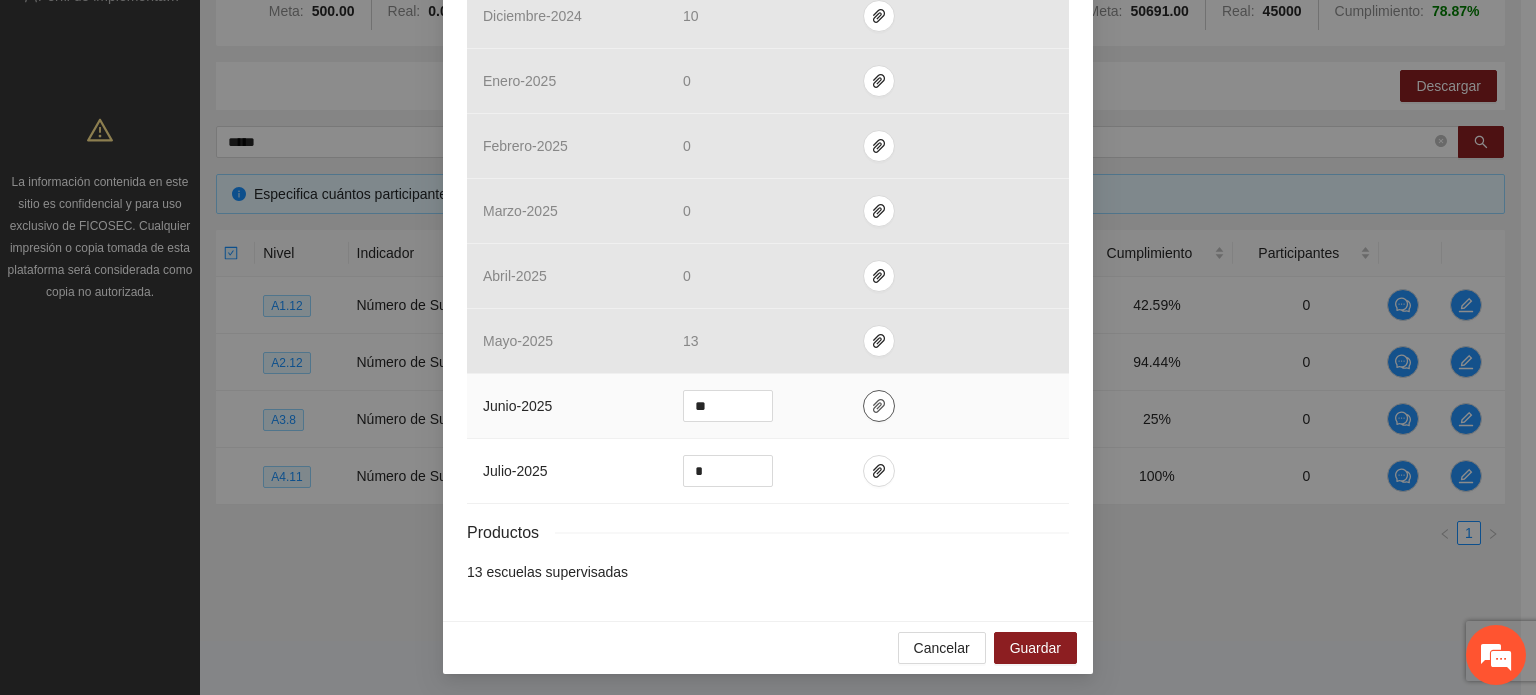 click 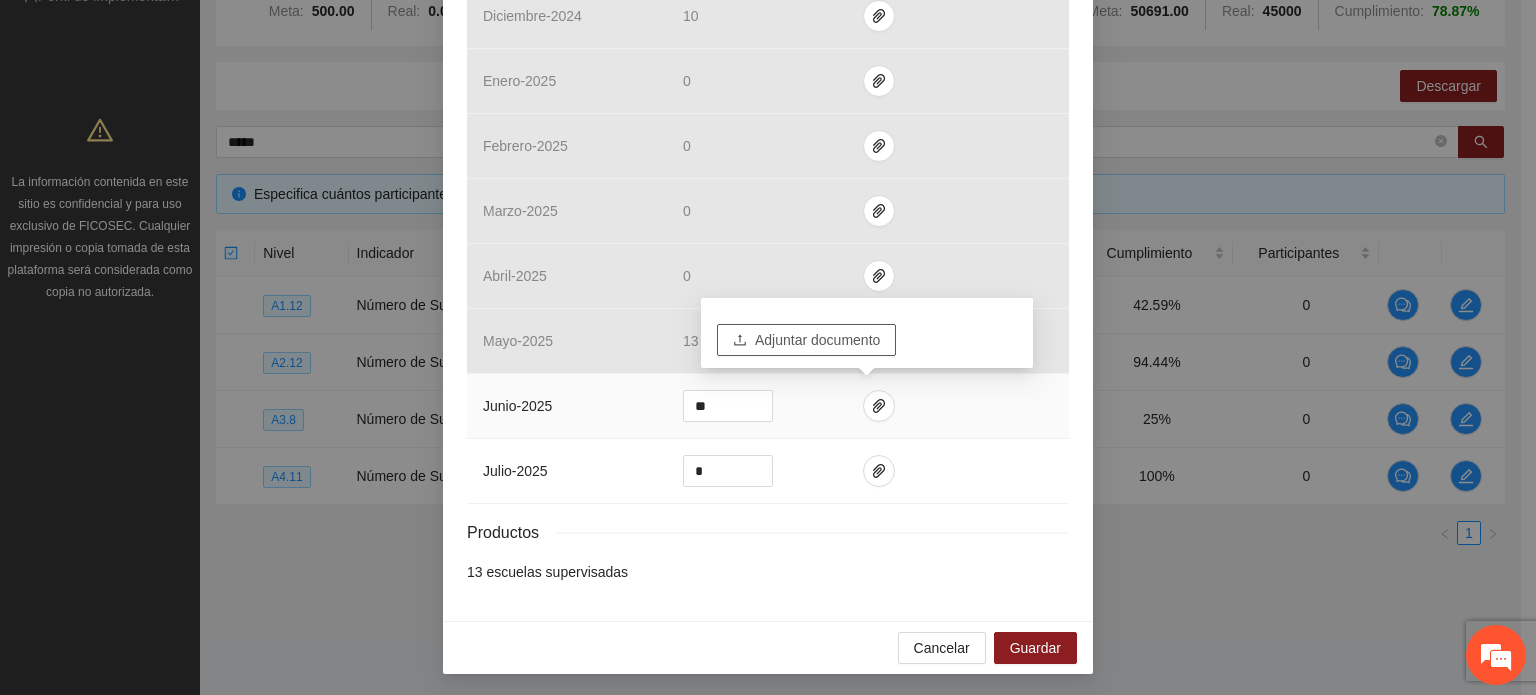 click on "Adjuntar documento" at bounding box center (817, 340) 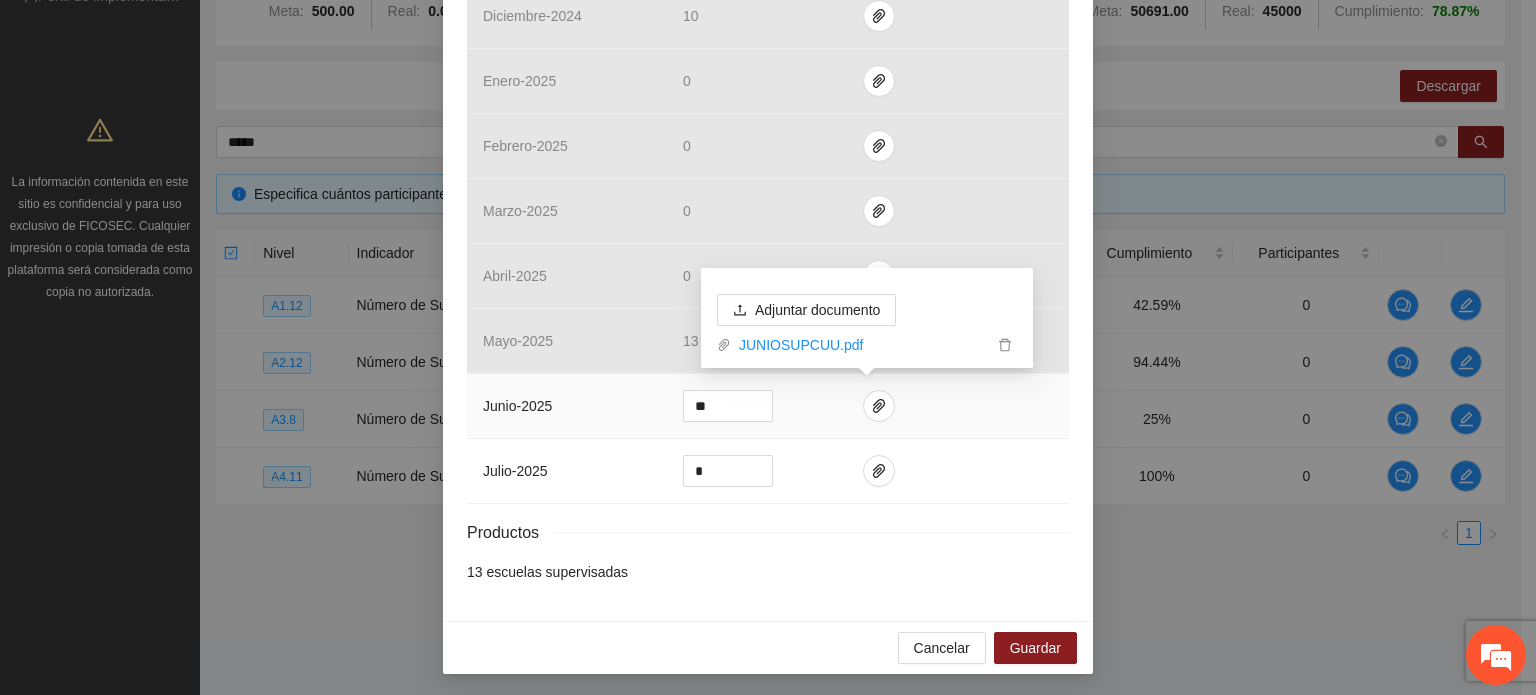 click at bounding box center [958, 406] 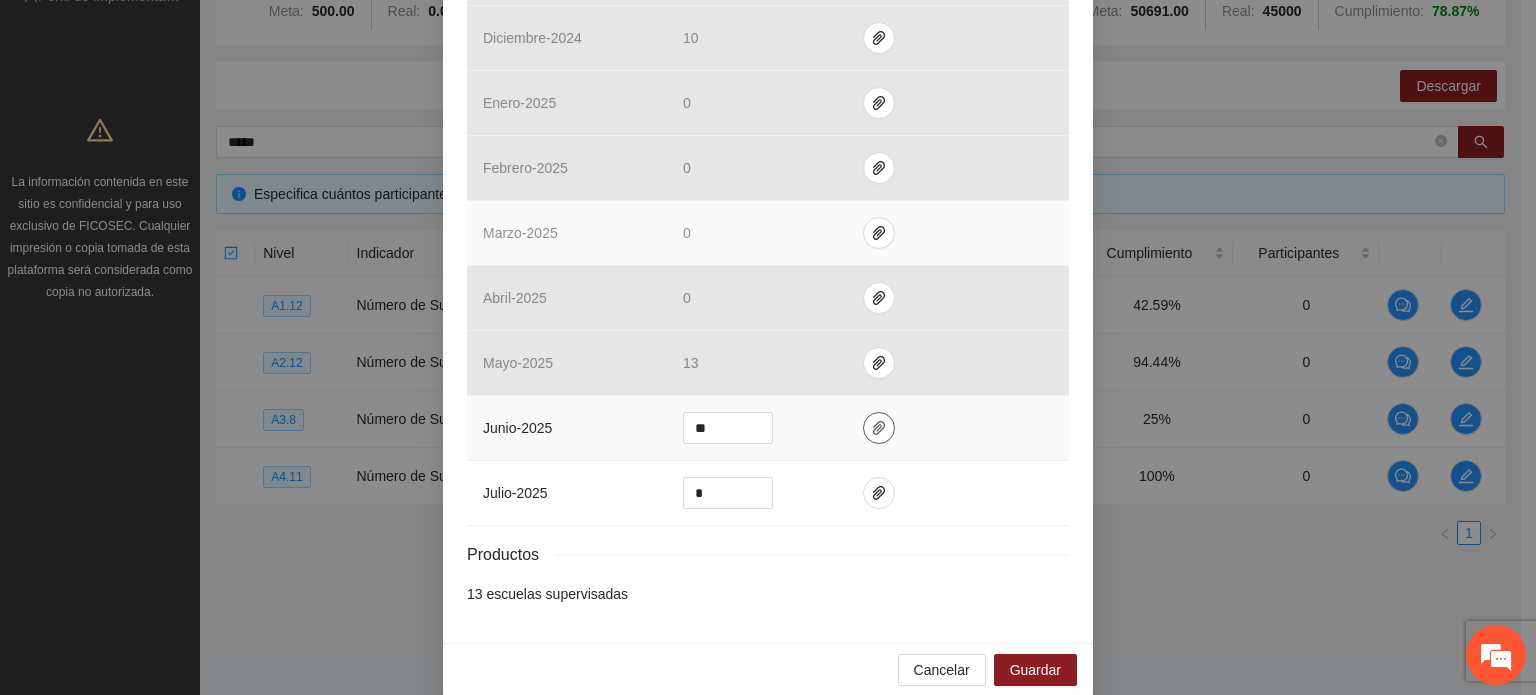 scroll, scrollTop: 798, scrollLeft: 0, axis: vertical 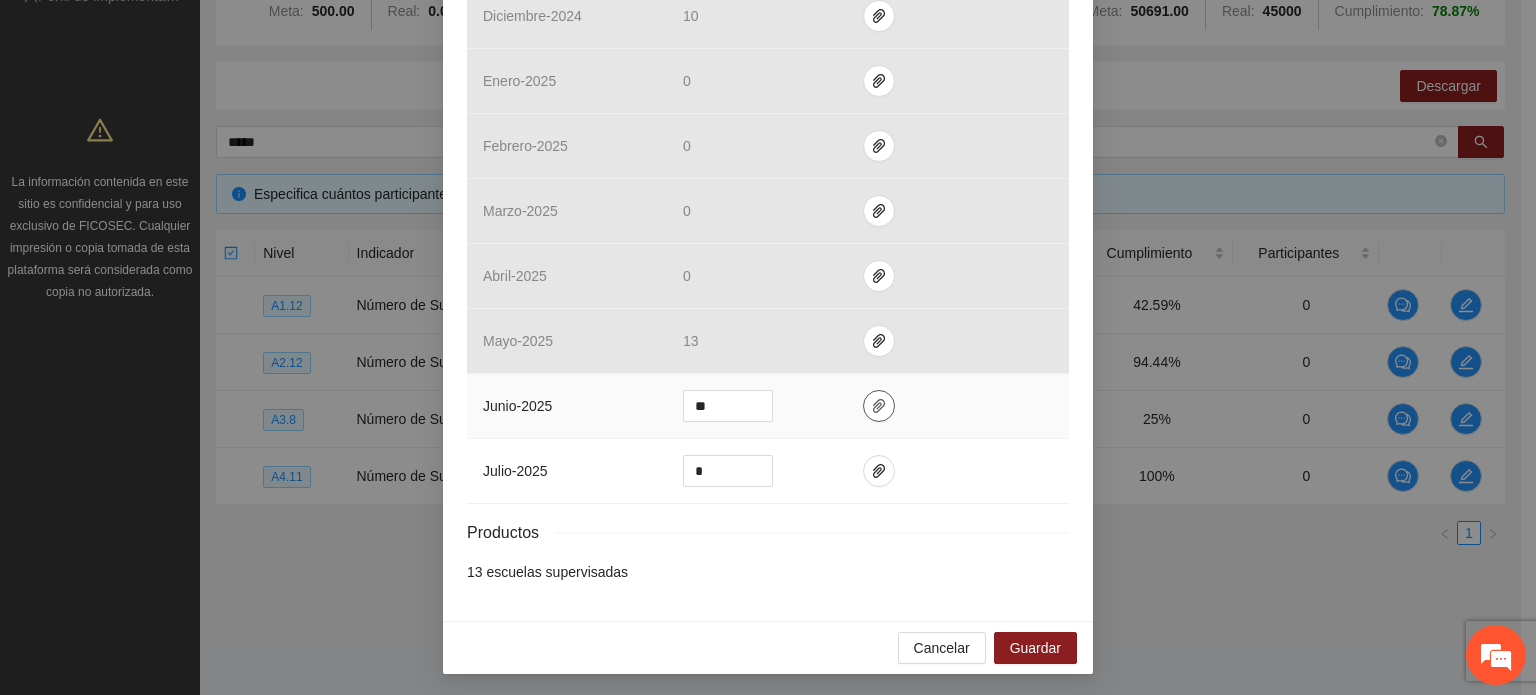 click at bounding box center [879, 406] 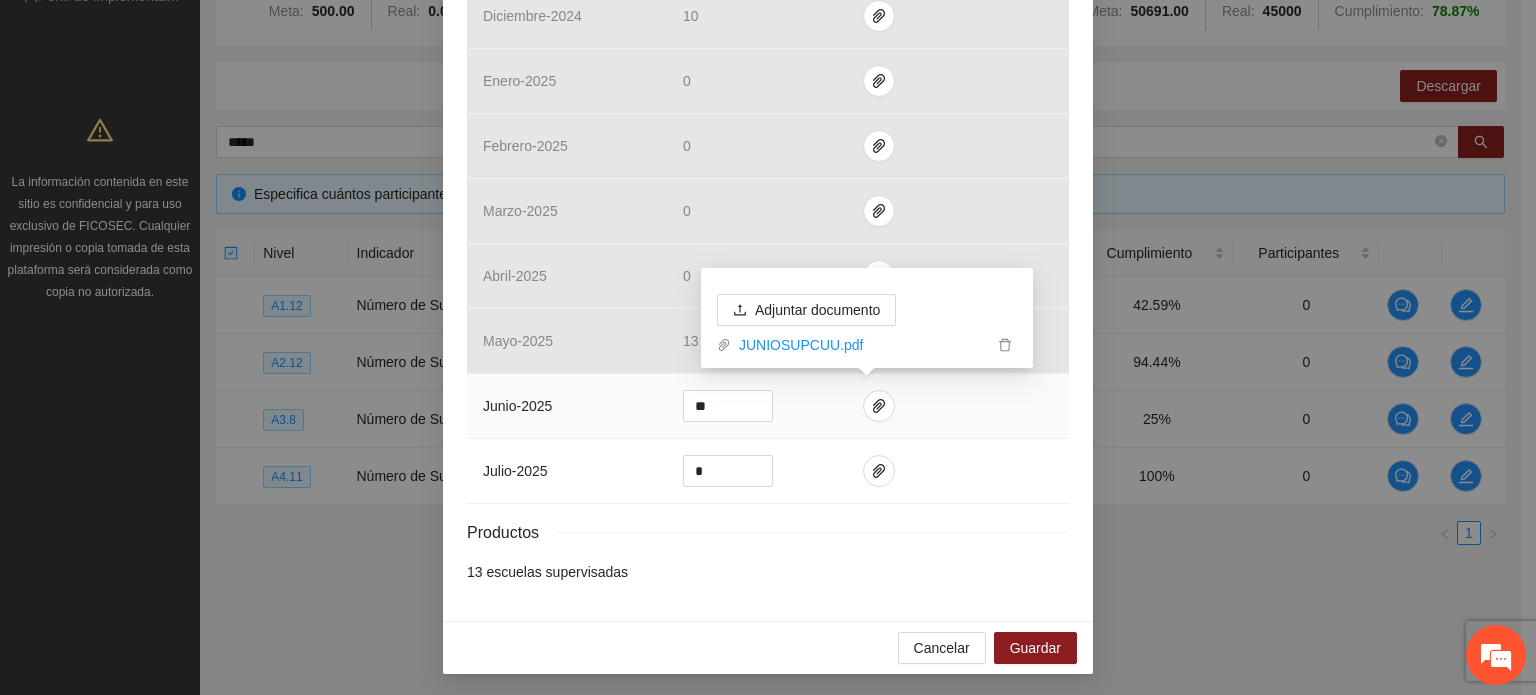 click at bounding box center [958, 406] 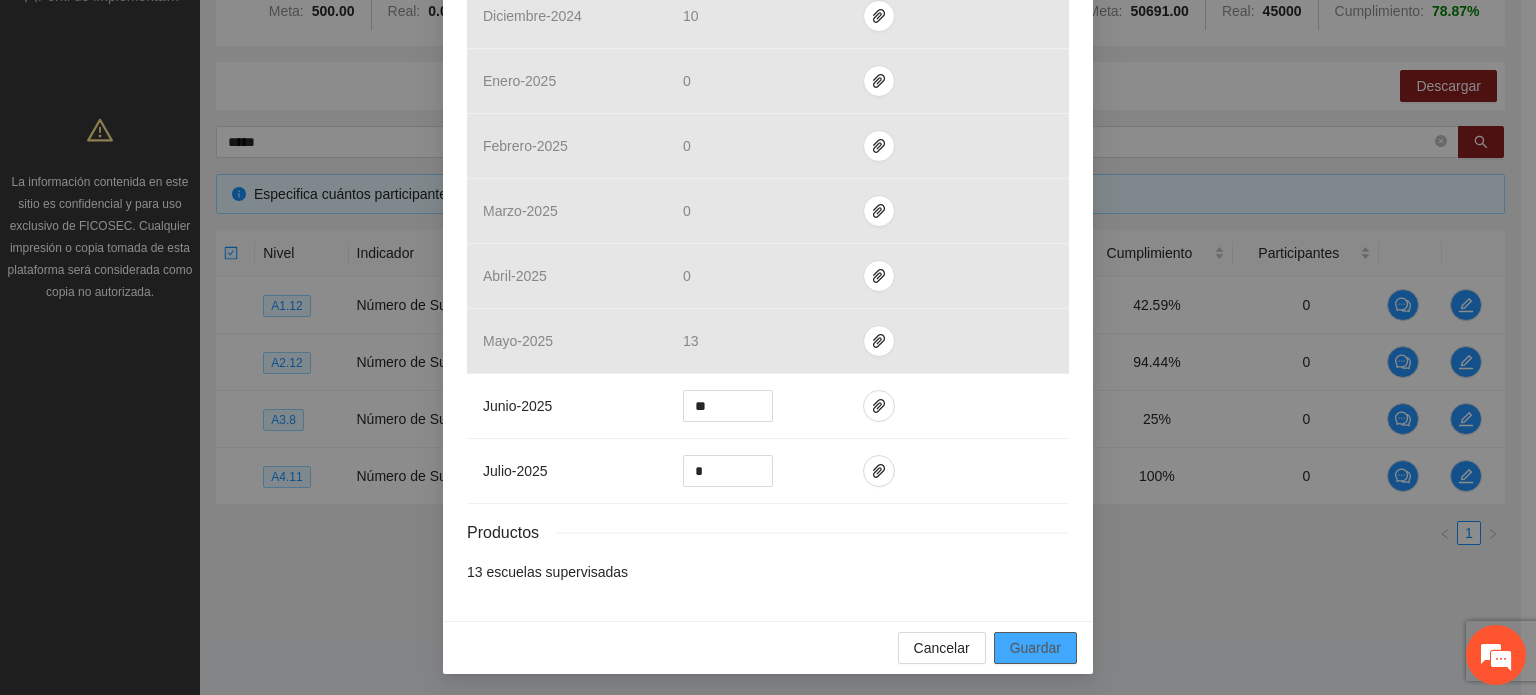 click on "Guardar" at bounding box center [1035, 648] 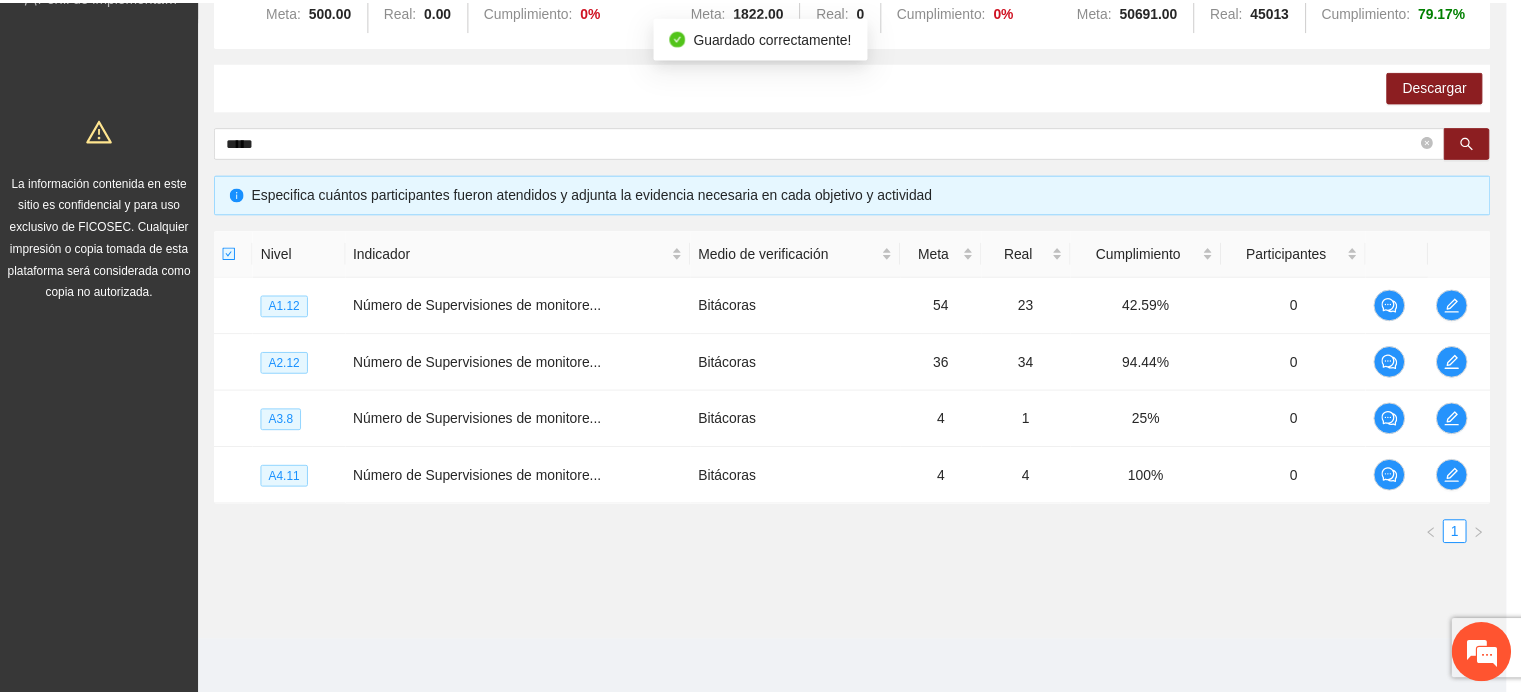 scroll, scrollTop: 698, scrollLeft: 0, axis: vertical 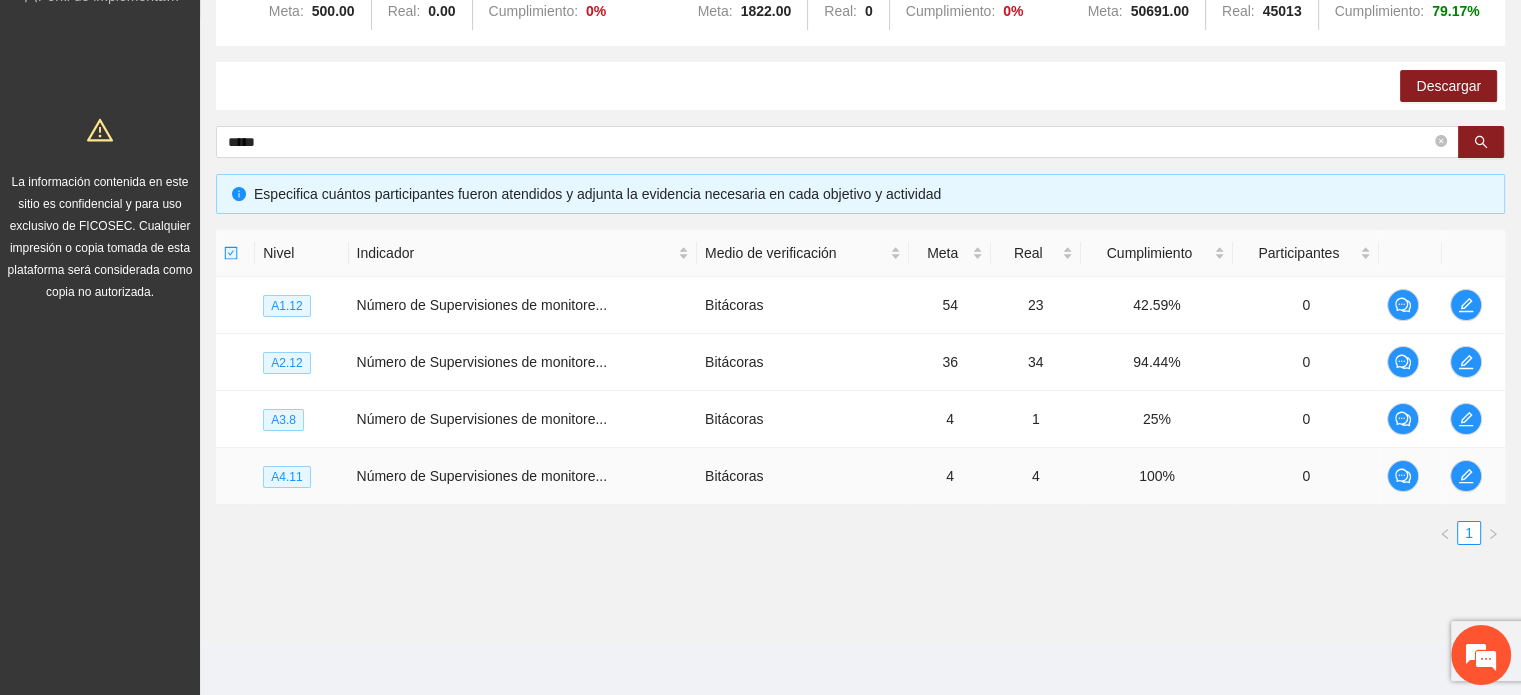 click on "100%" at bounding box center [1157, 476] 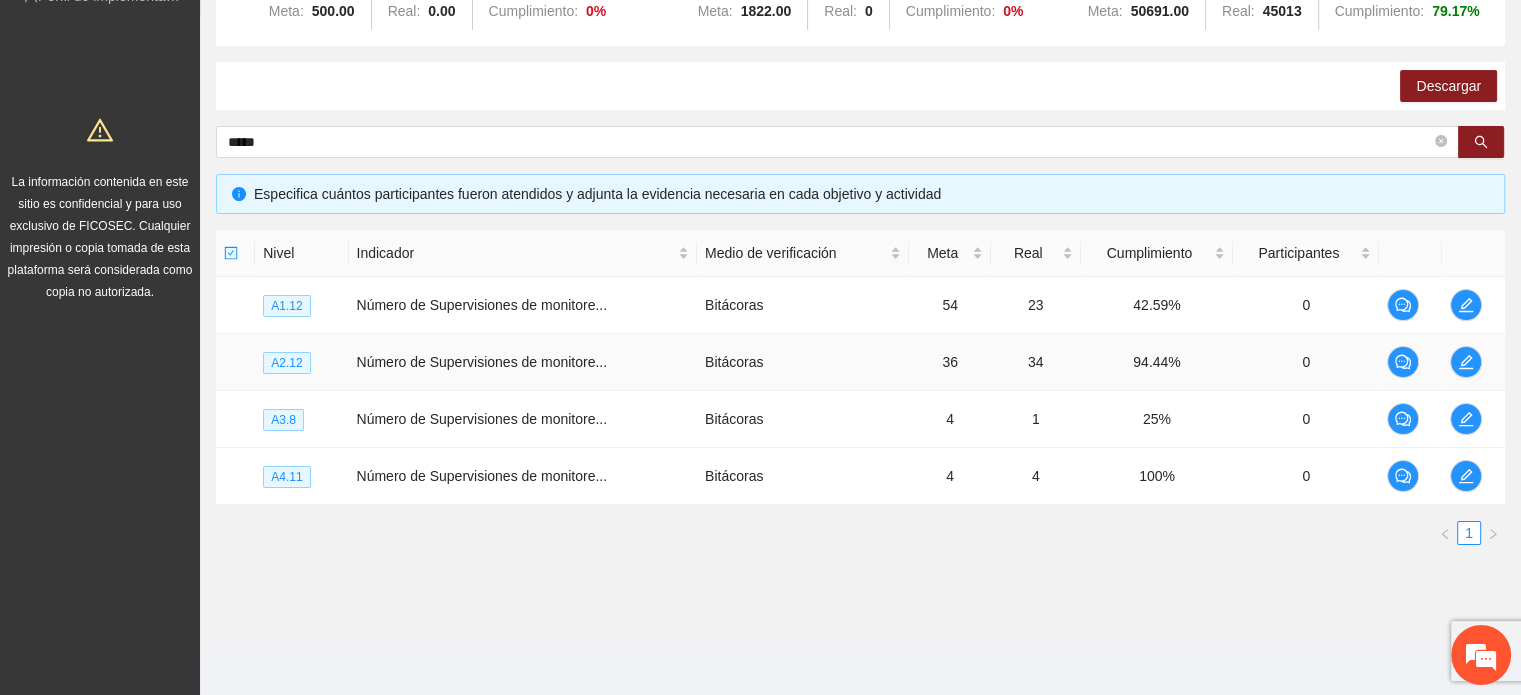 click on "94.44%" at bounding box center (1157, 362) 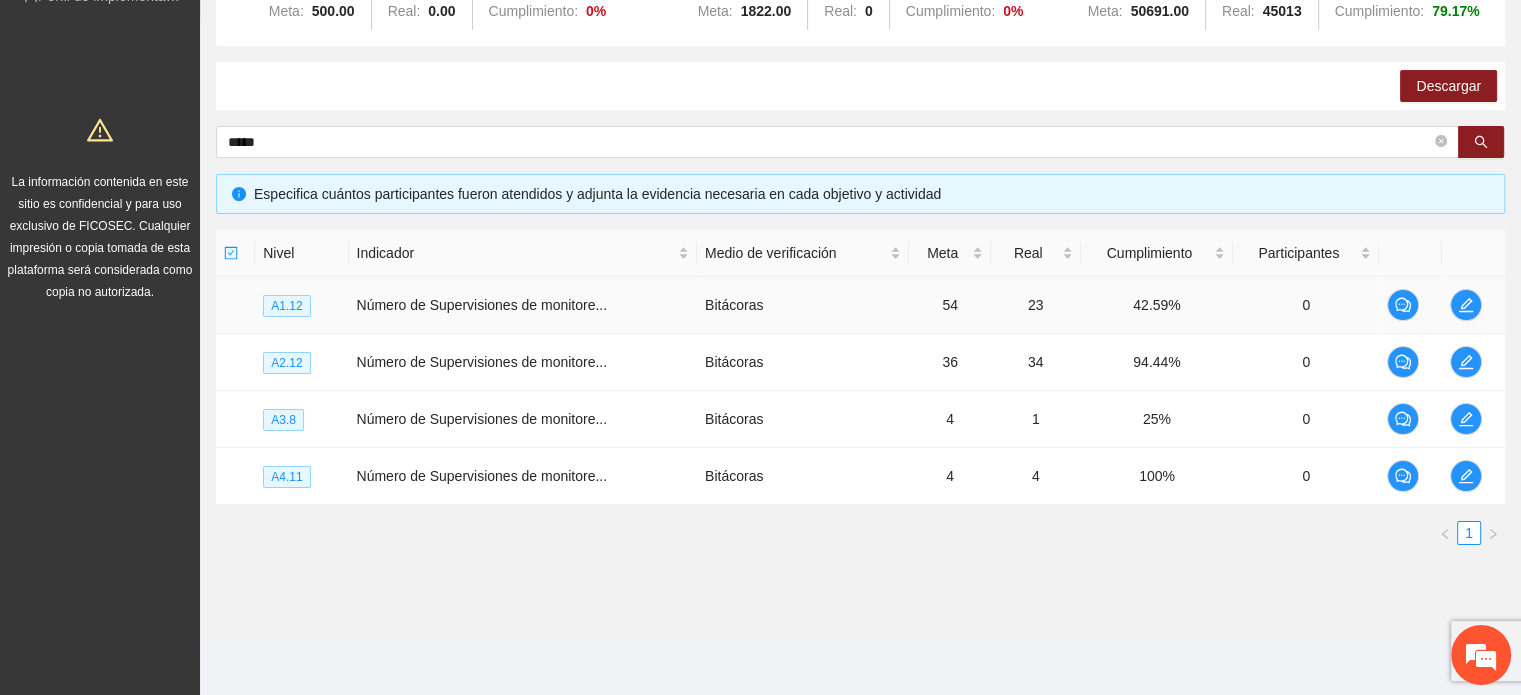 click on "42.59%" at bounding box center (1157, 305) 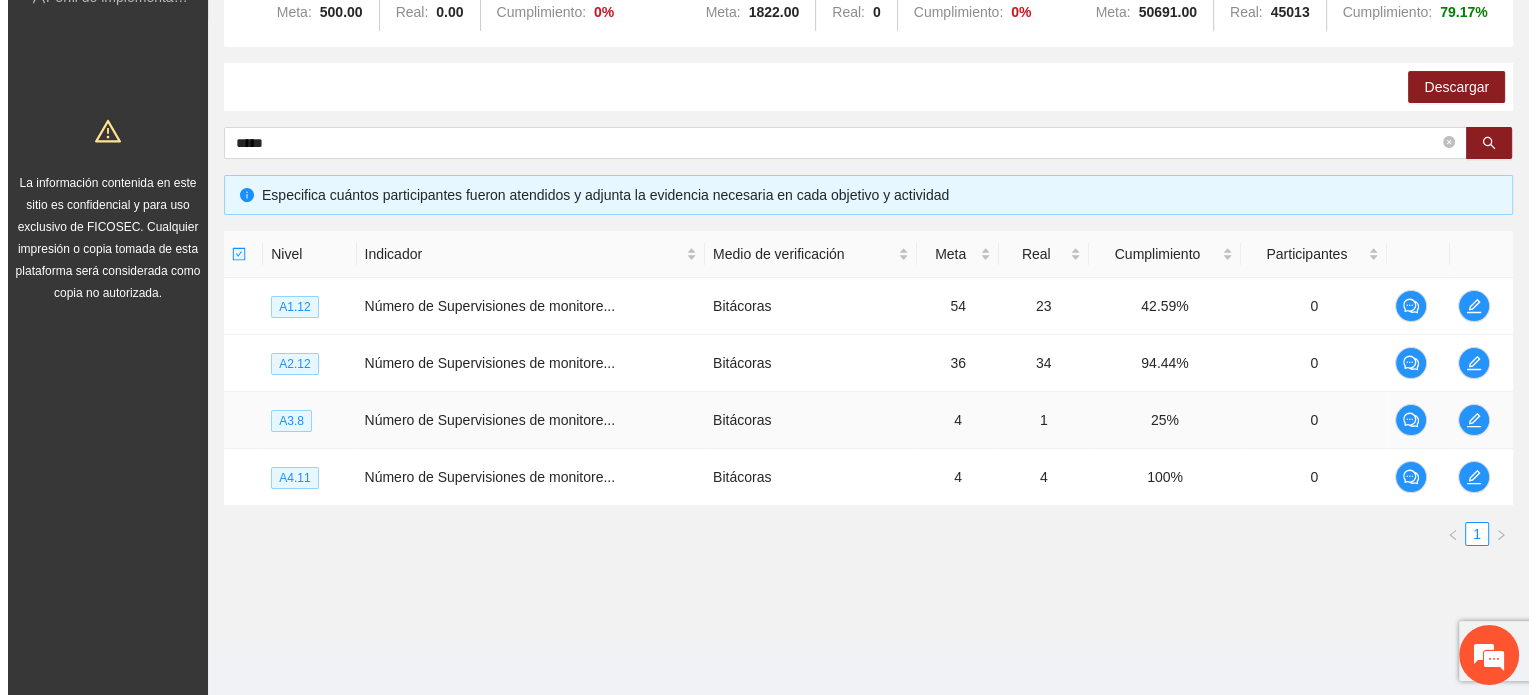 scroll, scrollTop: 268, scrollLeft: 0, axis: vertical 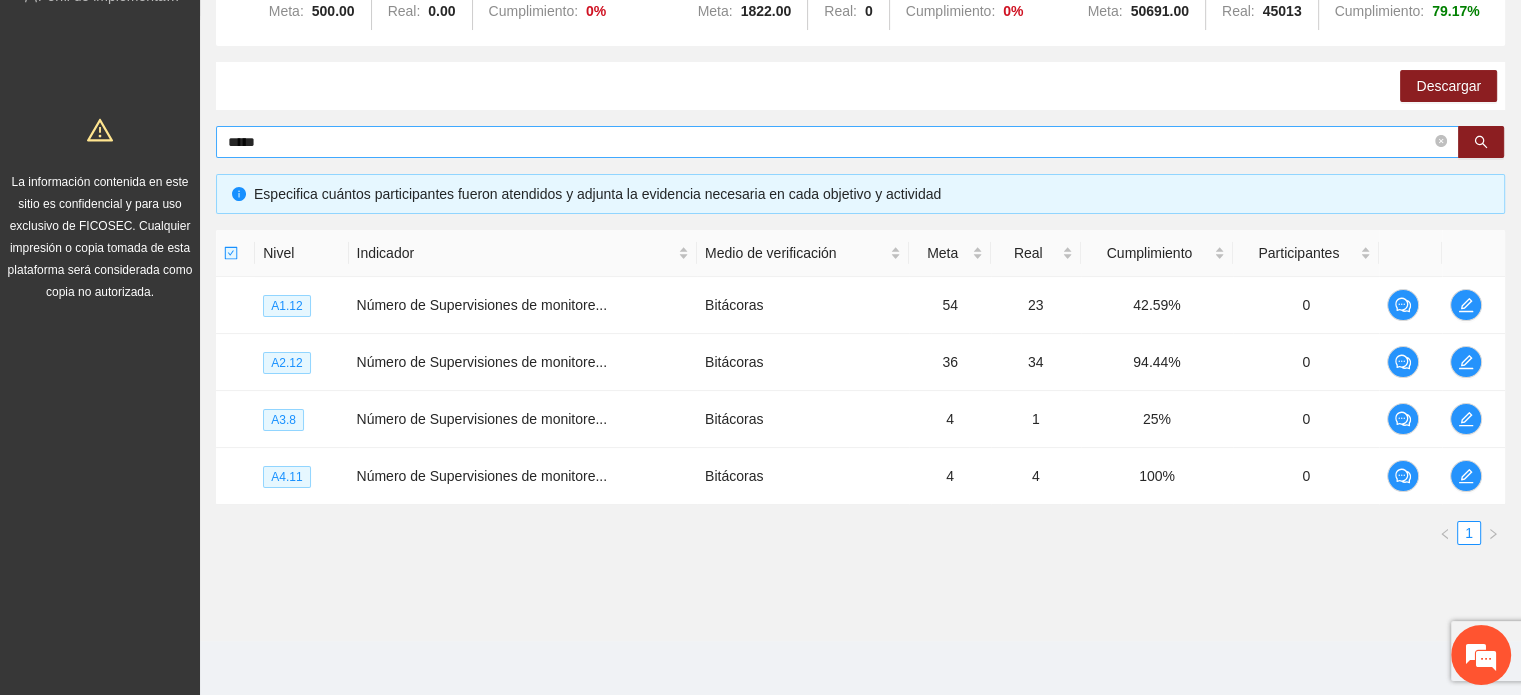 click on "*****" at bounding box center [829, 142] 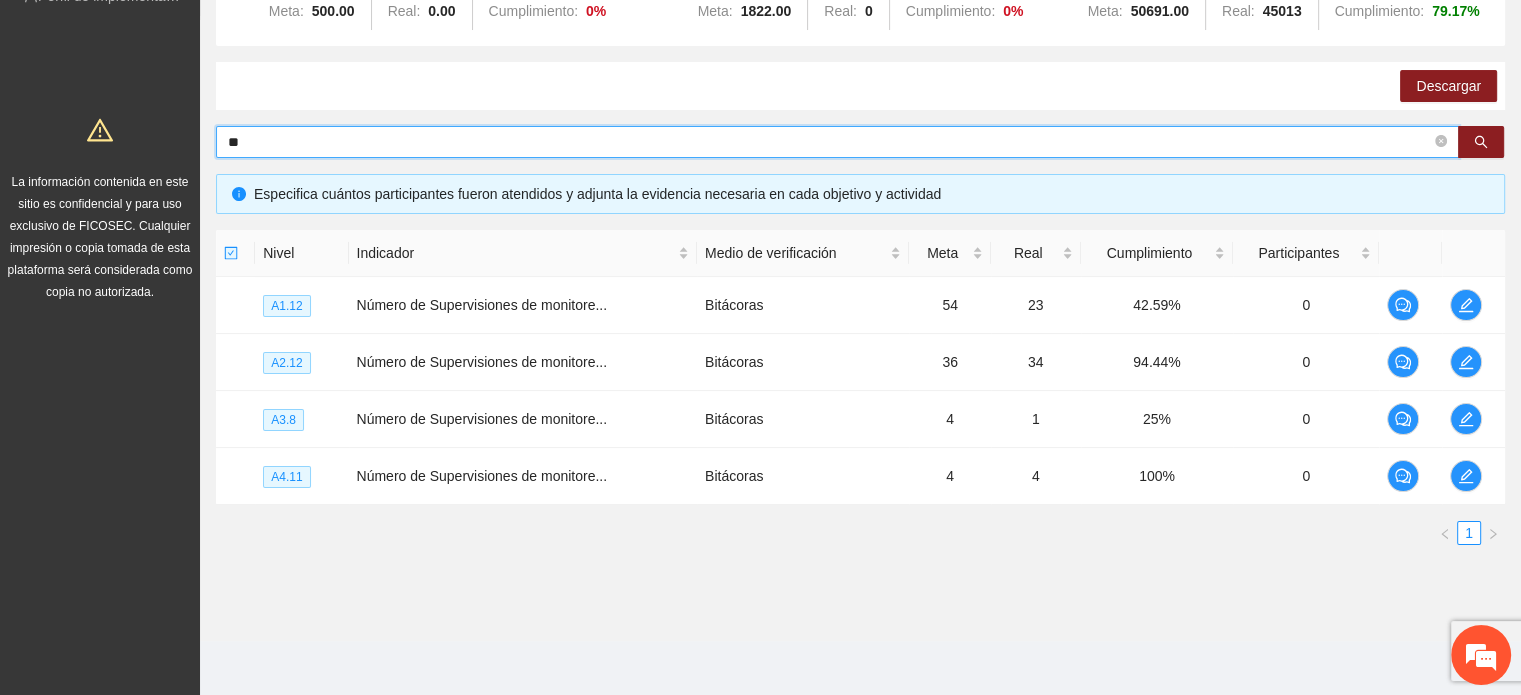 type on "*" 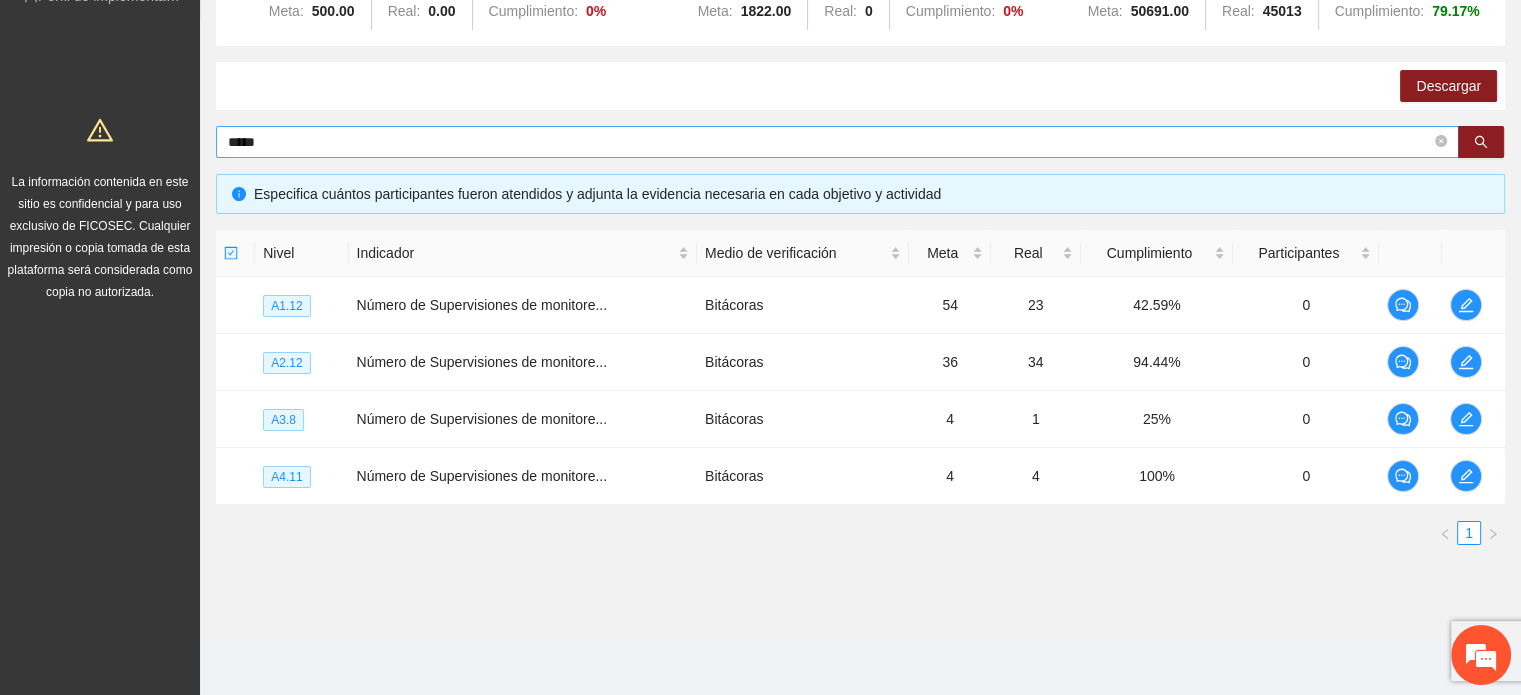 click on "*****" at bounding box center [829, 142] 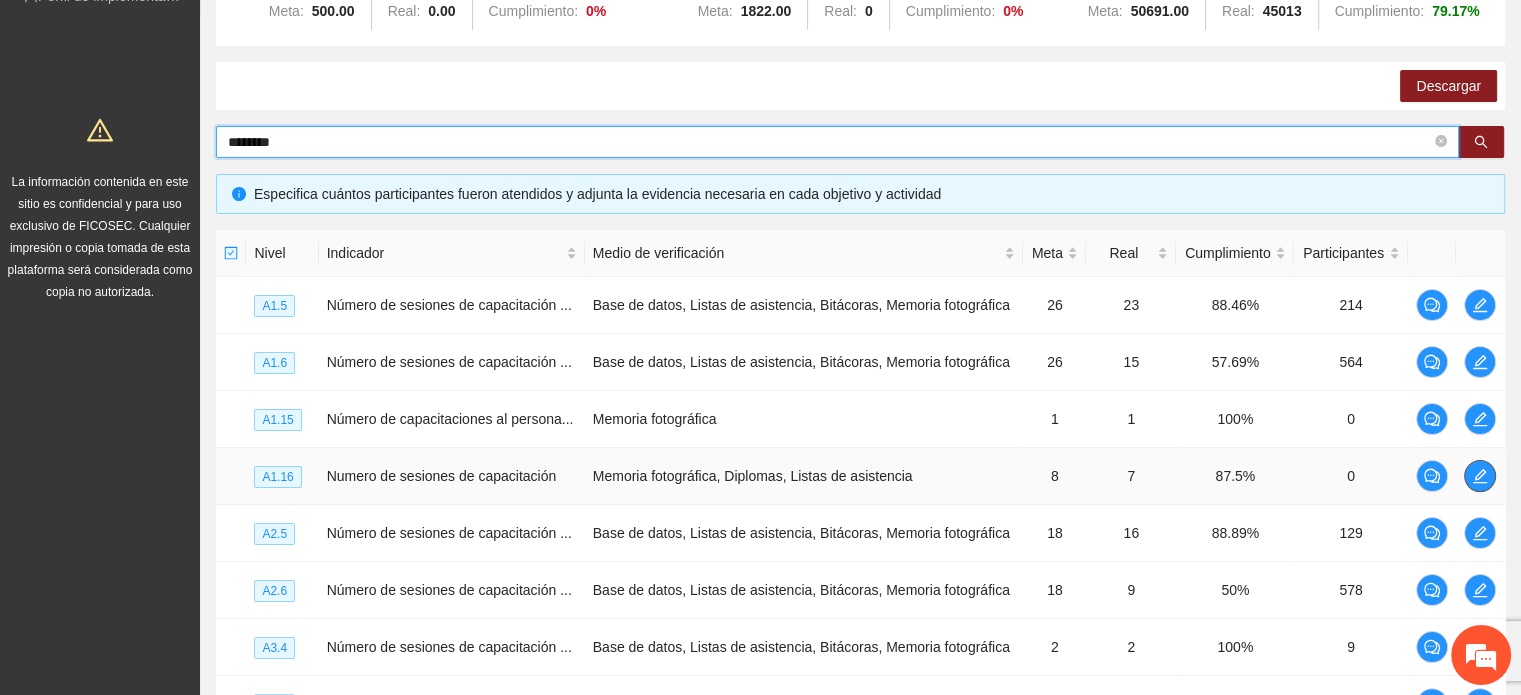click 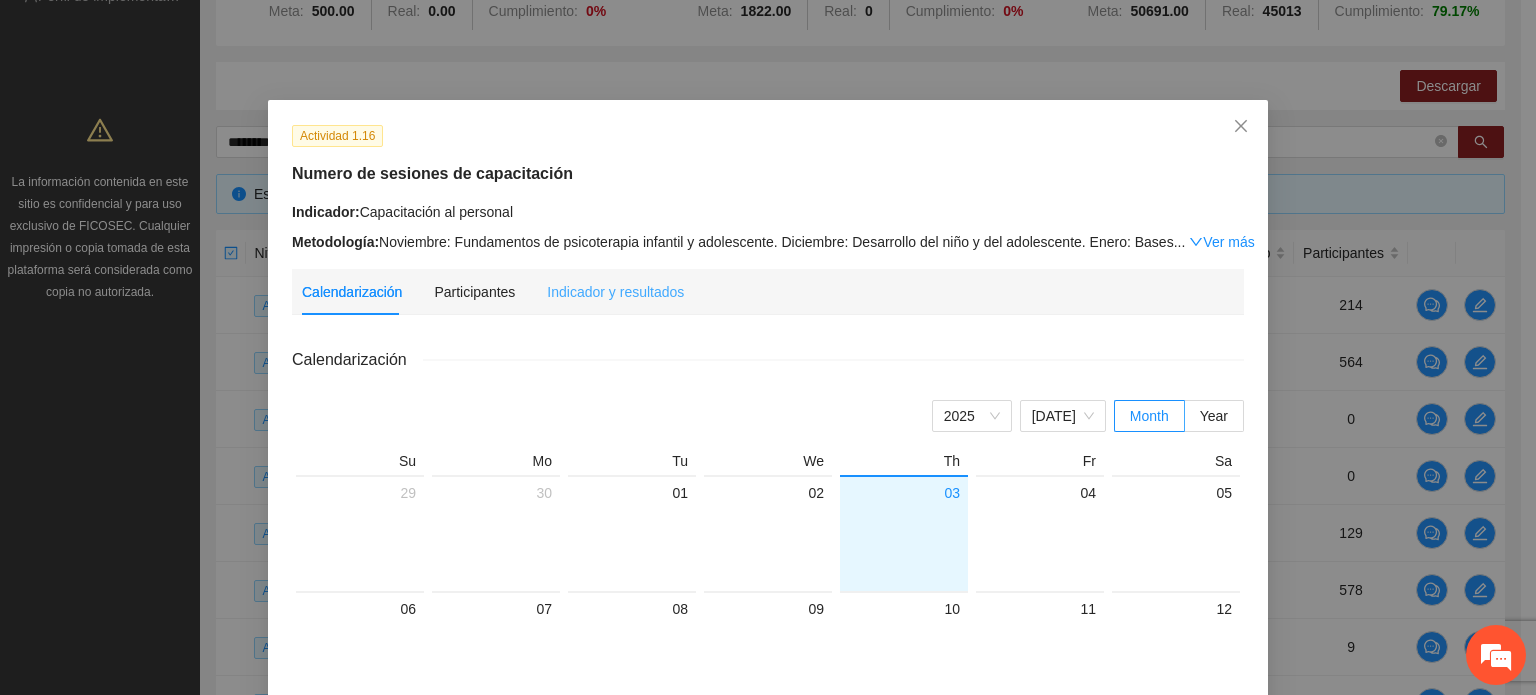 click on "Indicador y resultados" at bounding box center (615, 292) 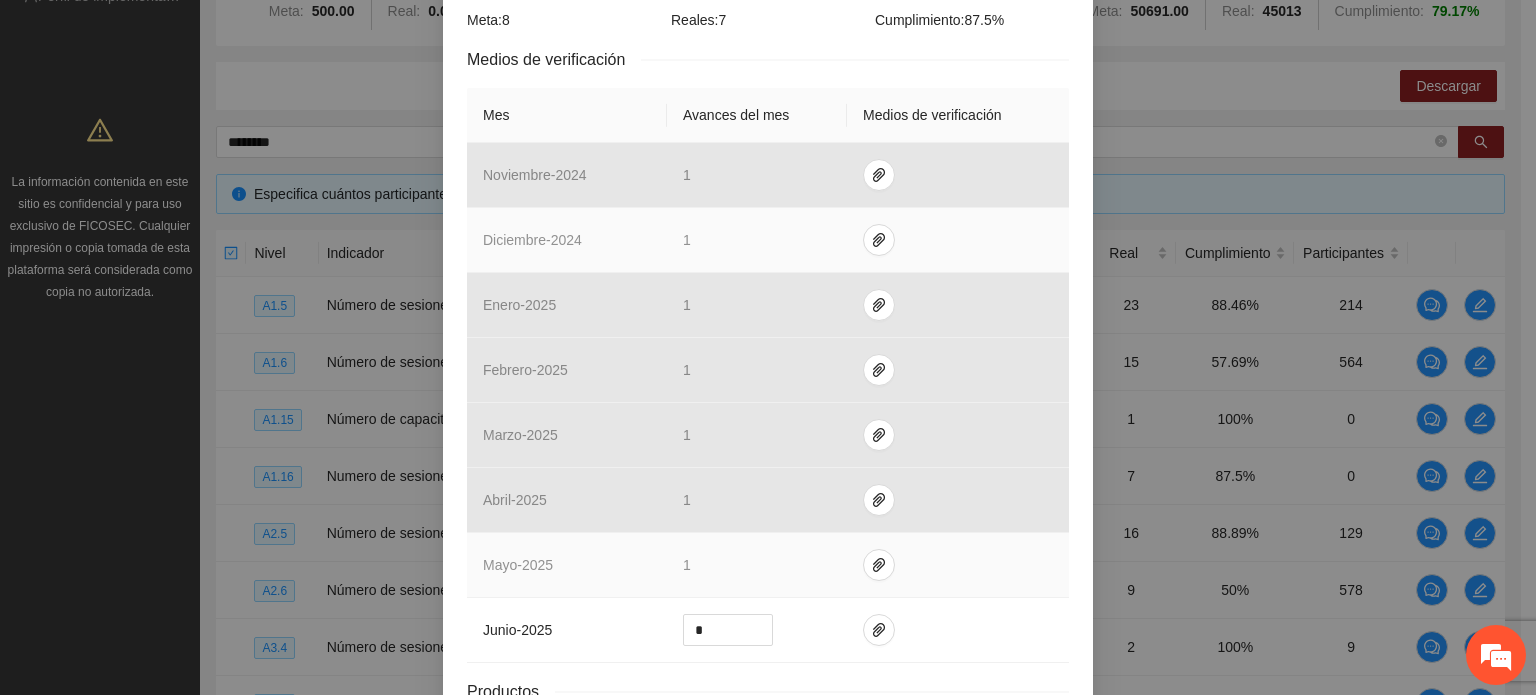 scroll, scrollTop: 500, scrollLeft: 0, axis: vertical 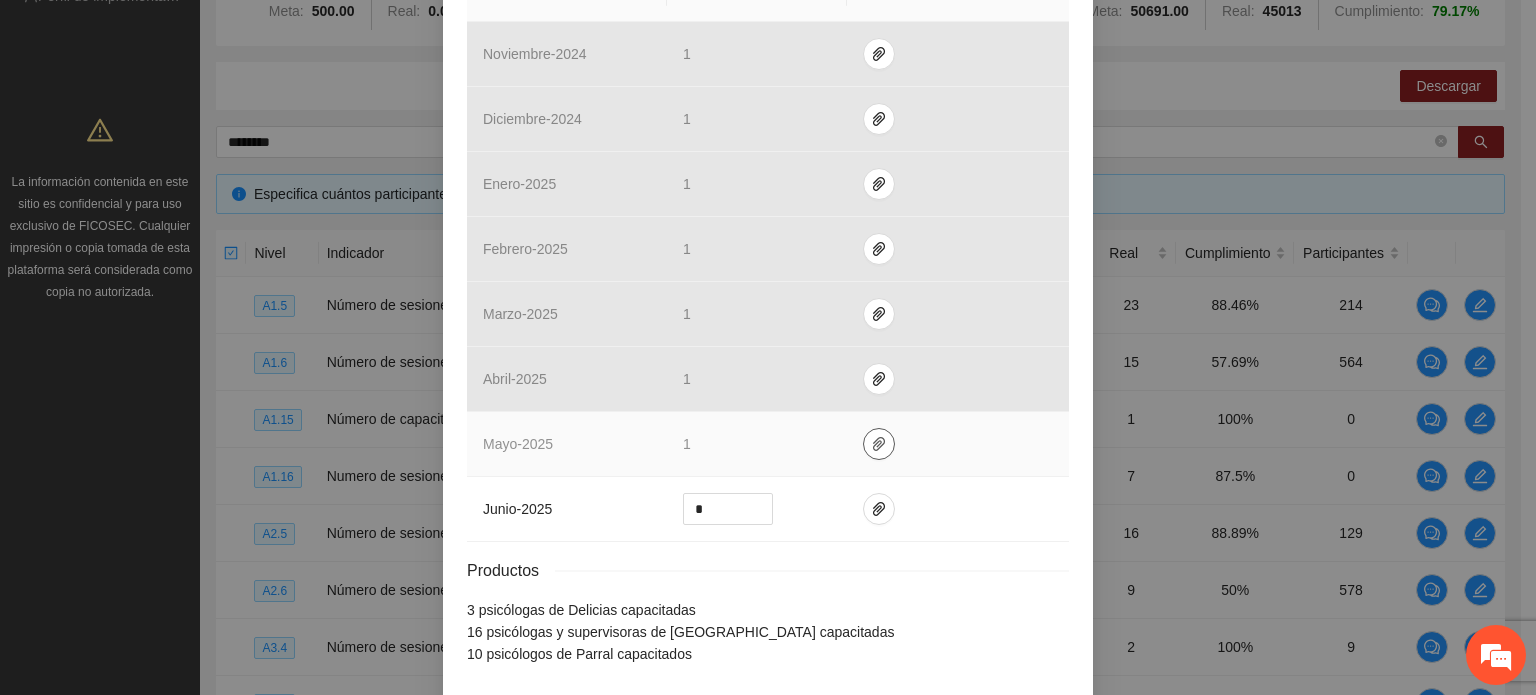 click 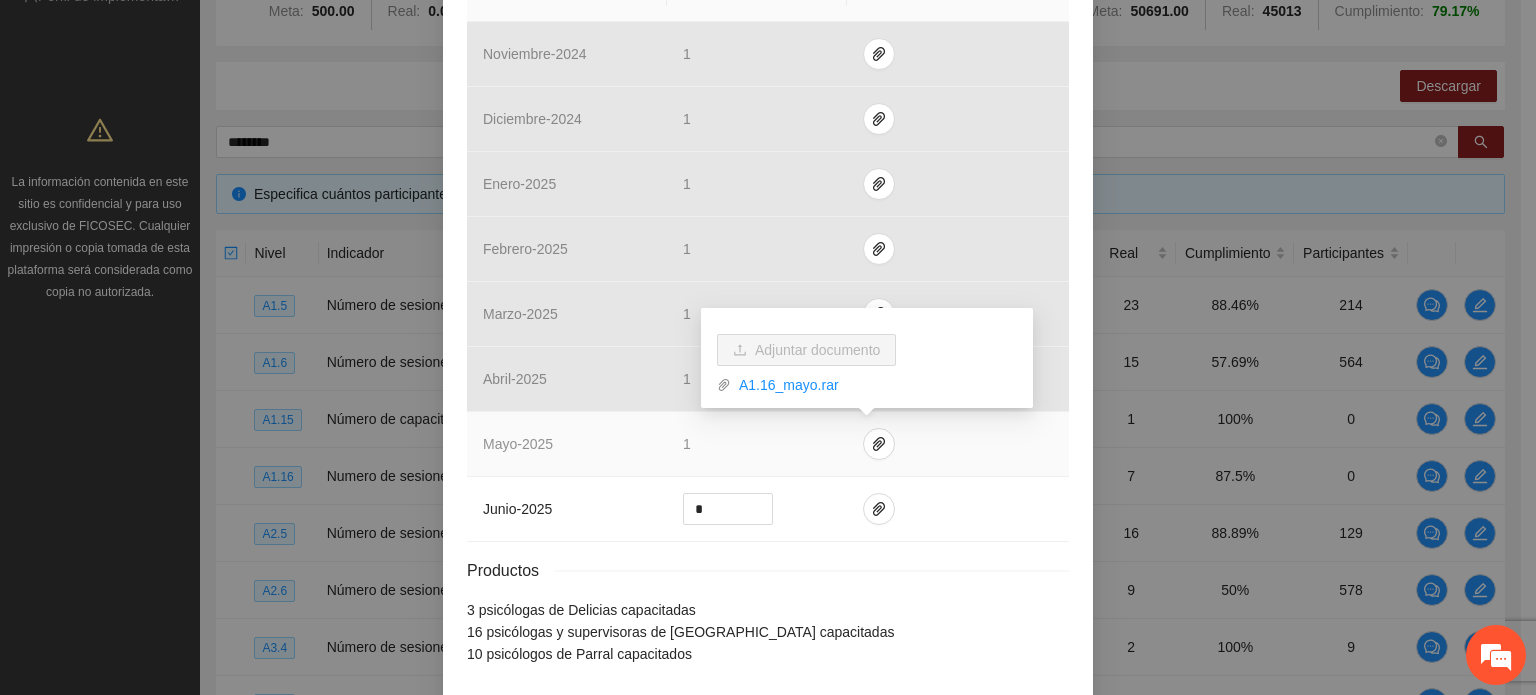 click at bounding box center [958, 444] 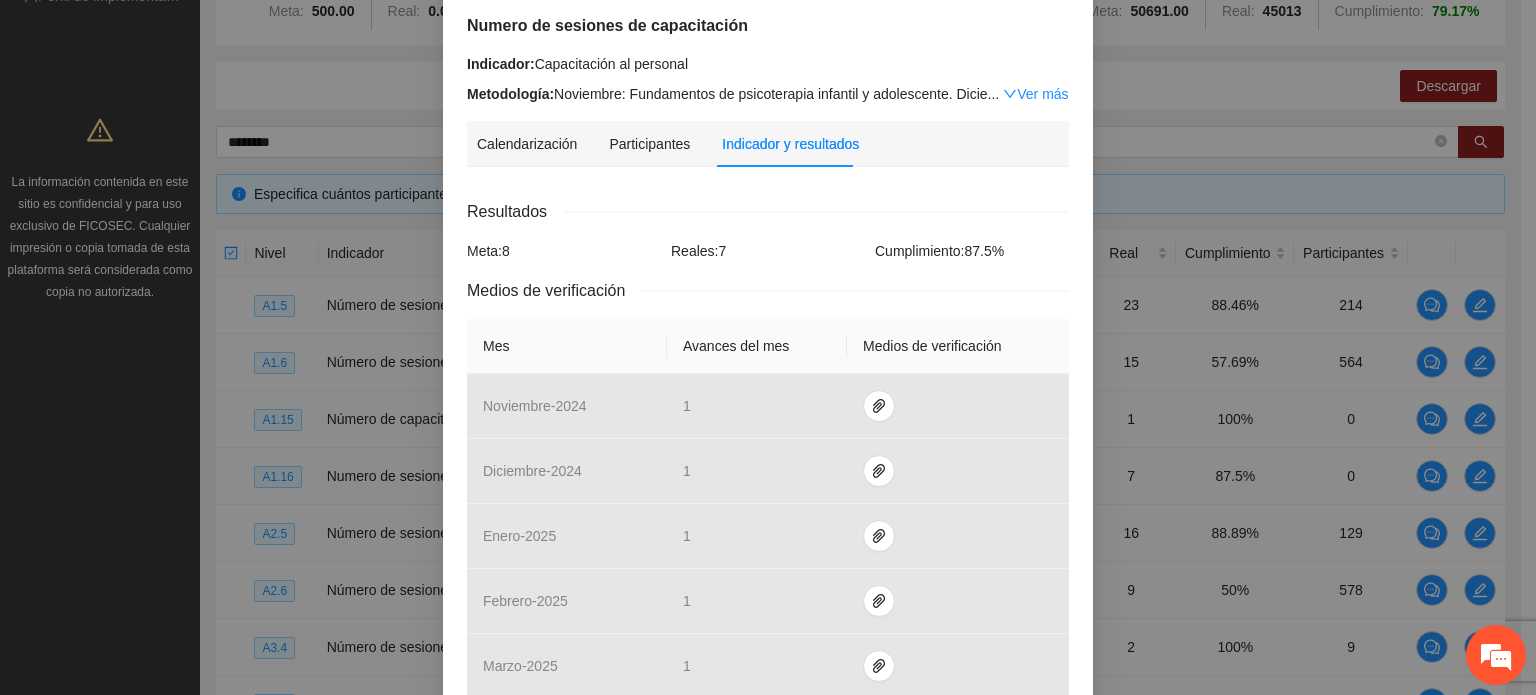 scroll, scrollTop: 0, scrollLeft: 0, axis: both 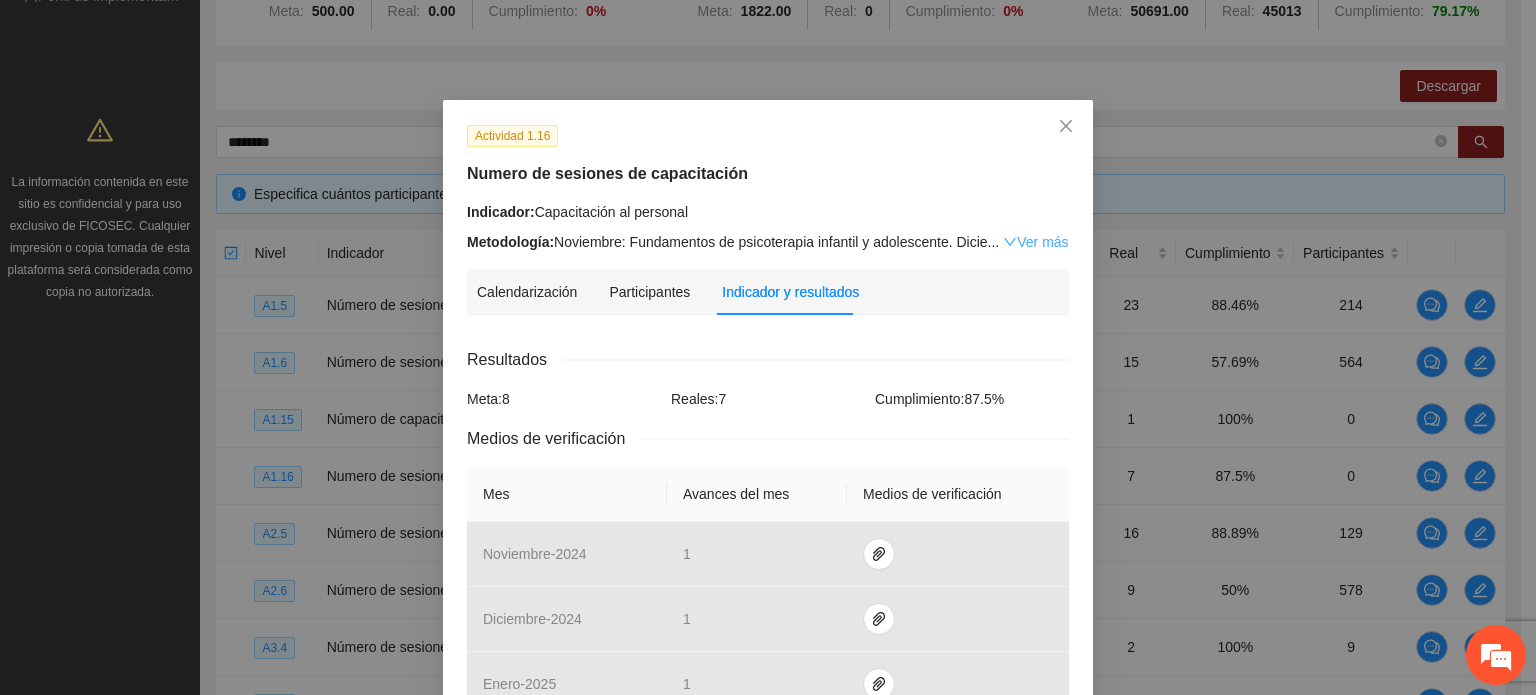click on "Ver más" at bounding box center (1035, 242) 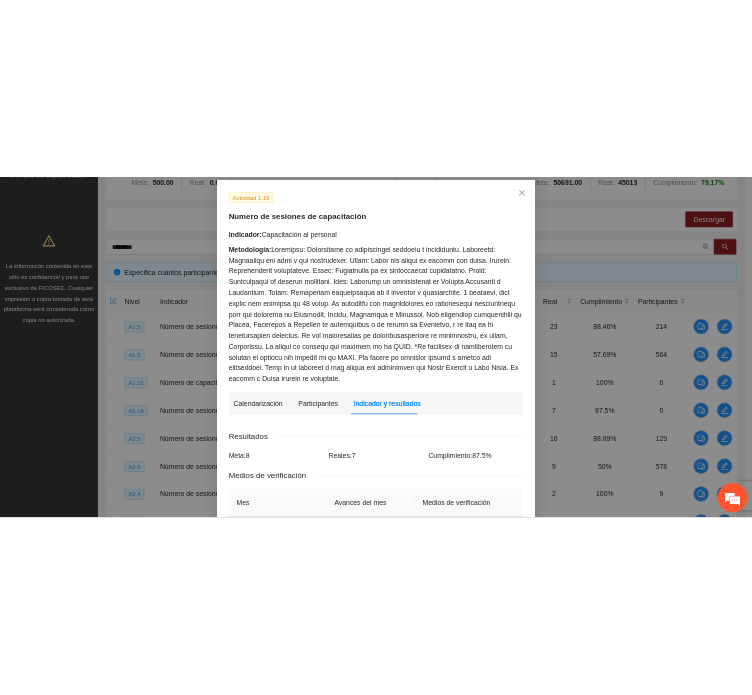 scroll, scrollTop: 0, scrollLeft: 0, axis: both 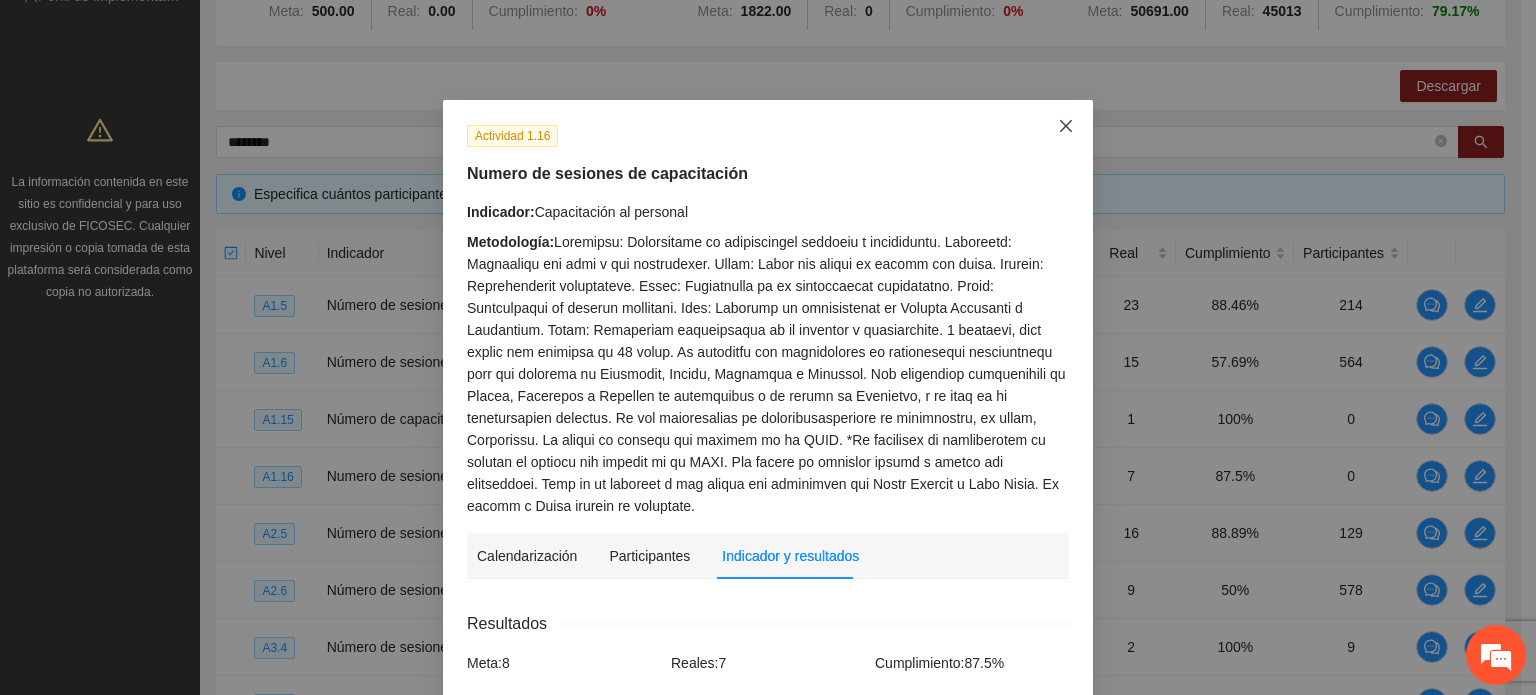 click 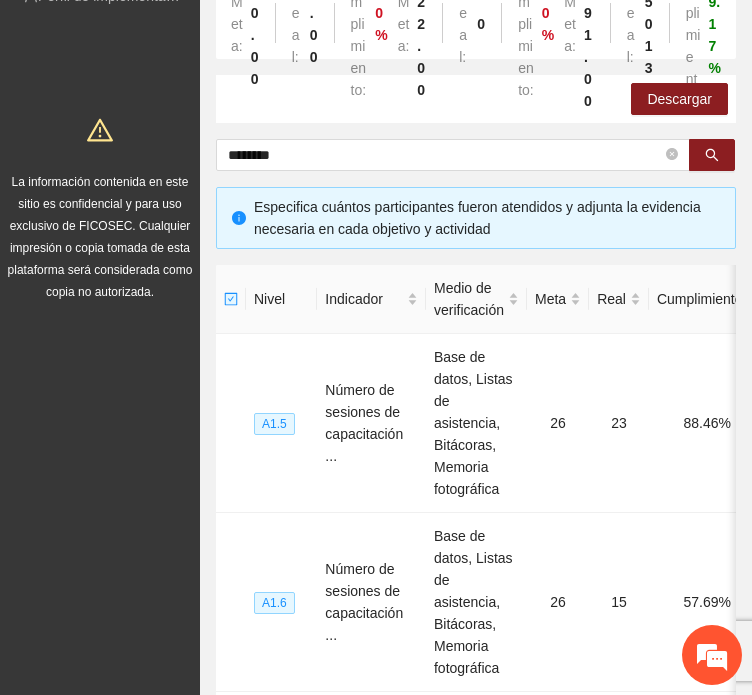 scroll, scrollTop: 168, scrollLeft: 0, axis: vertical 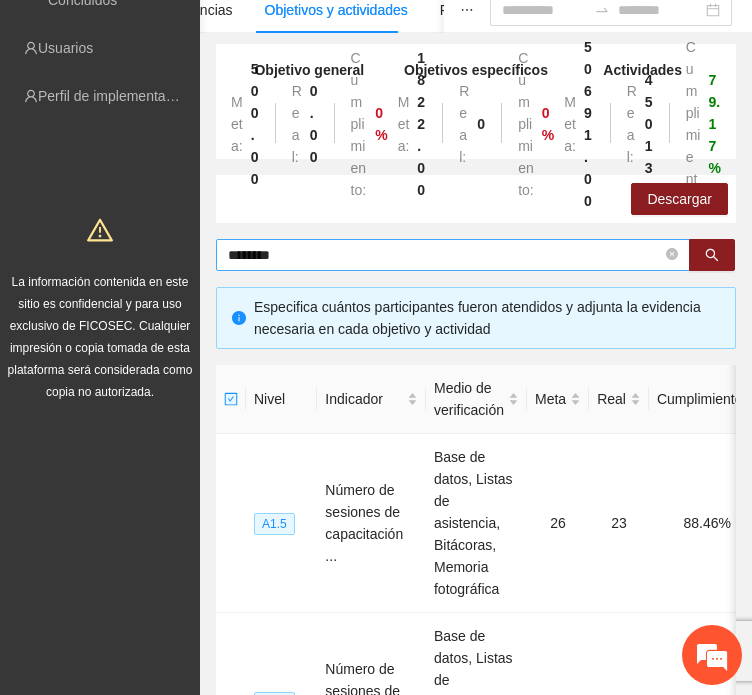 click on "********" at bounding box center [453, 255] 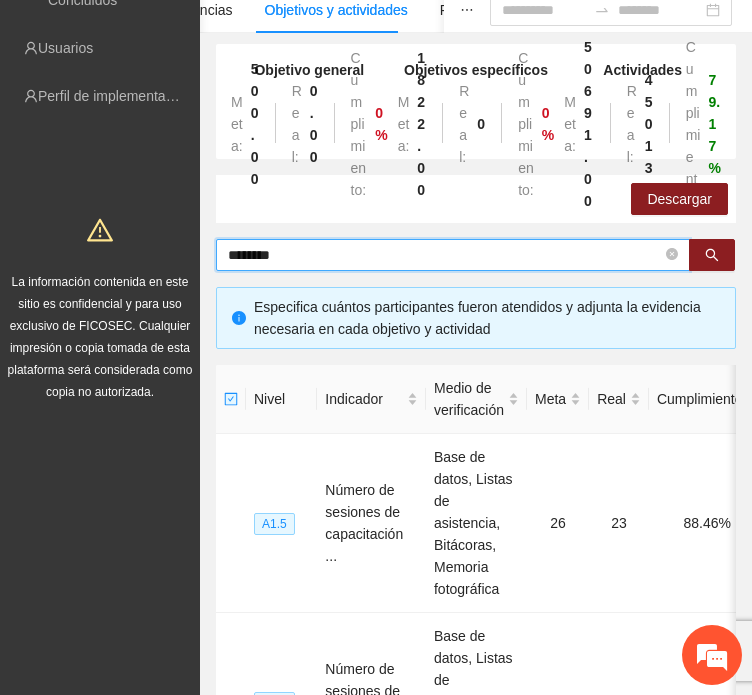 click on "********" at bounding box center [445, 255] 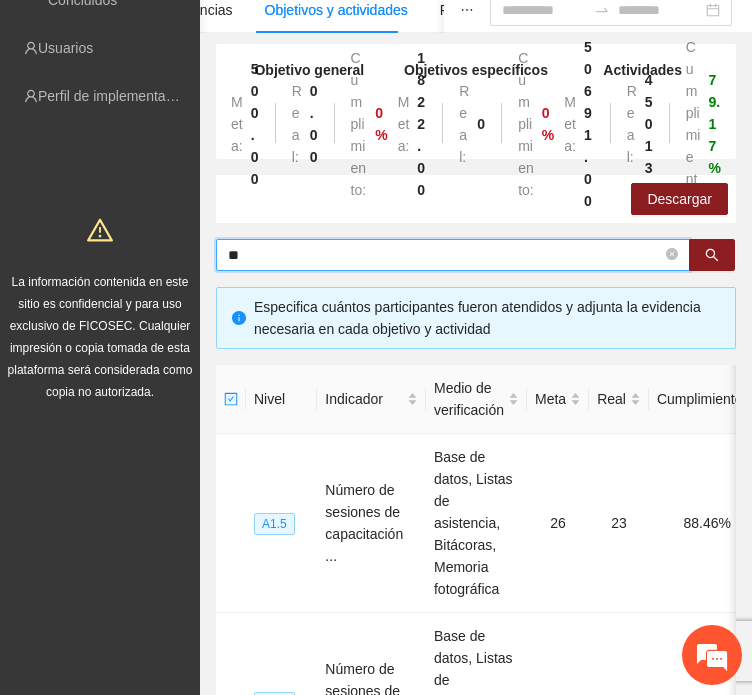 type on "*" 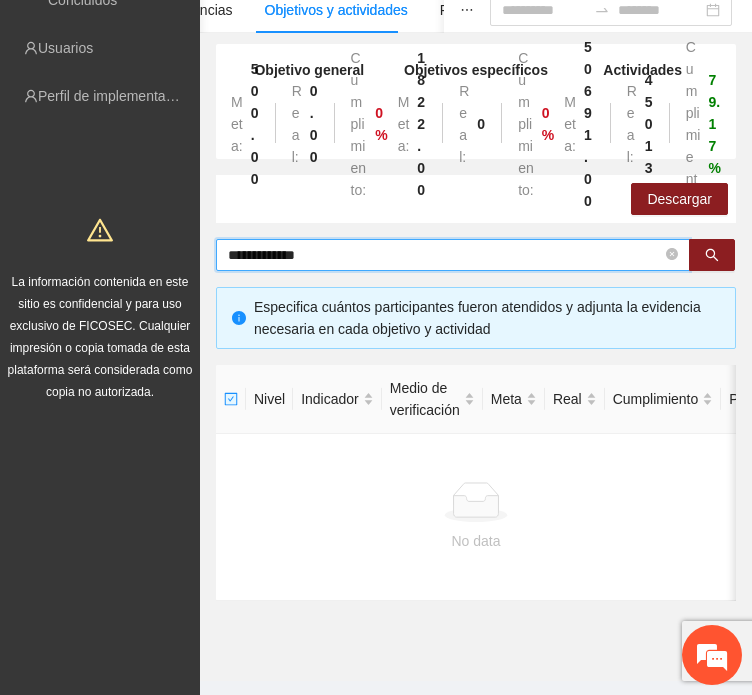 click on "**********" at bounding box center [445, 255] 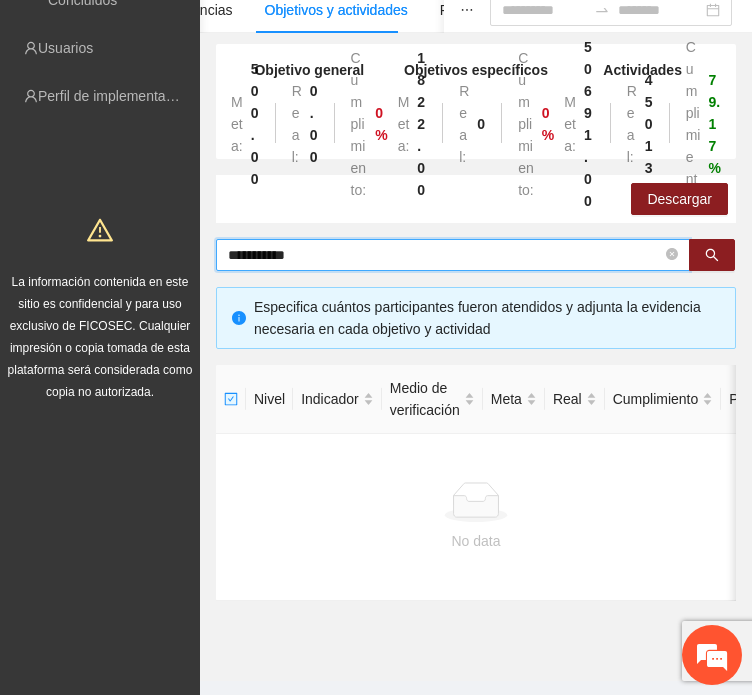 type on "**********" 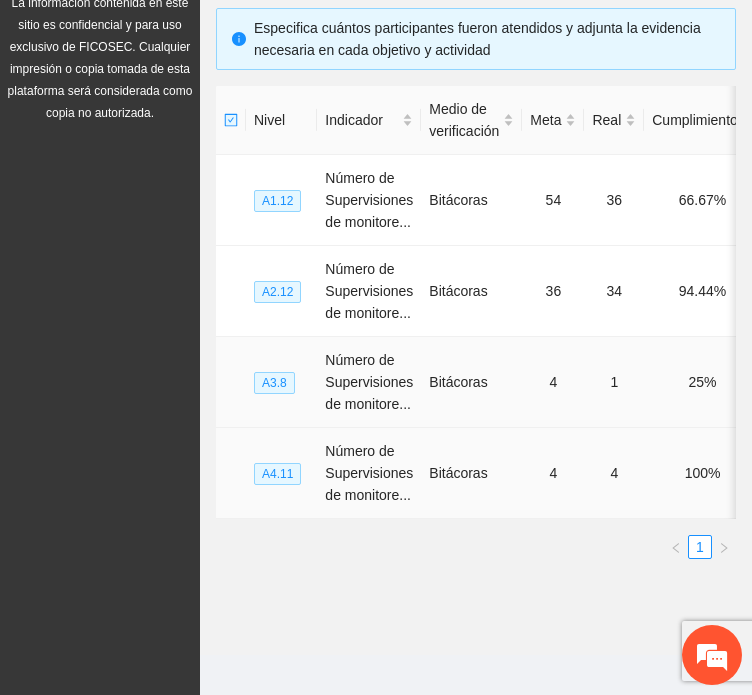 scroll, scrollTop: 468, scrollLeft: 0, axis: vertical 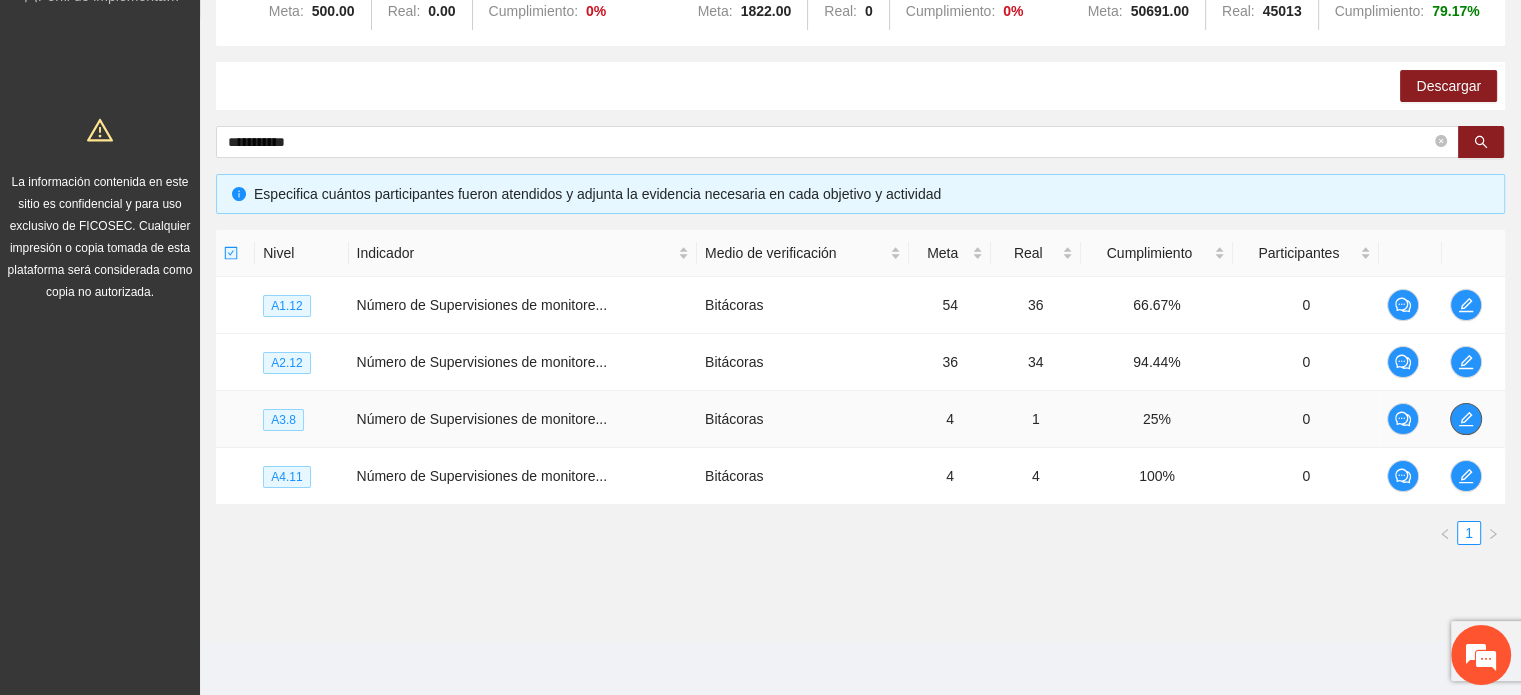 click 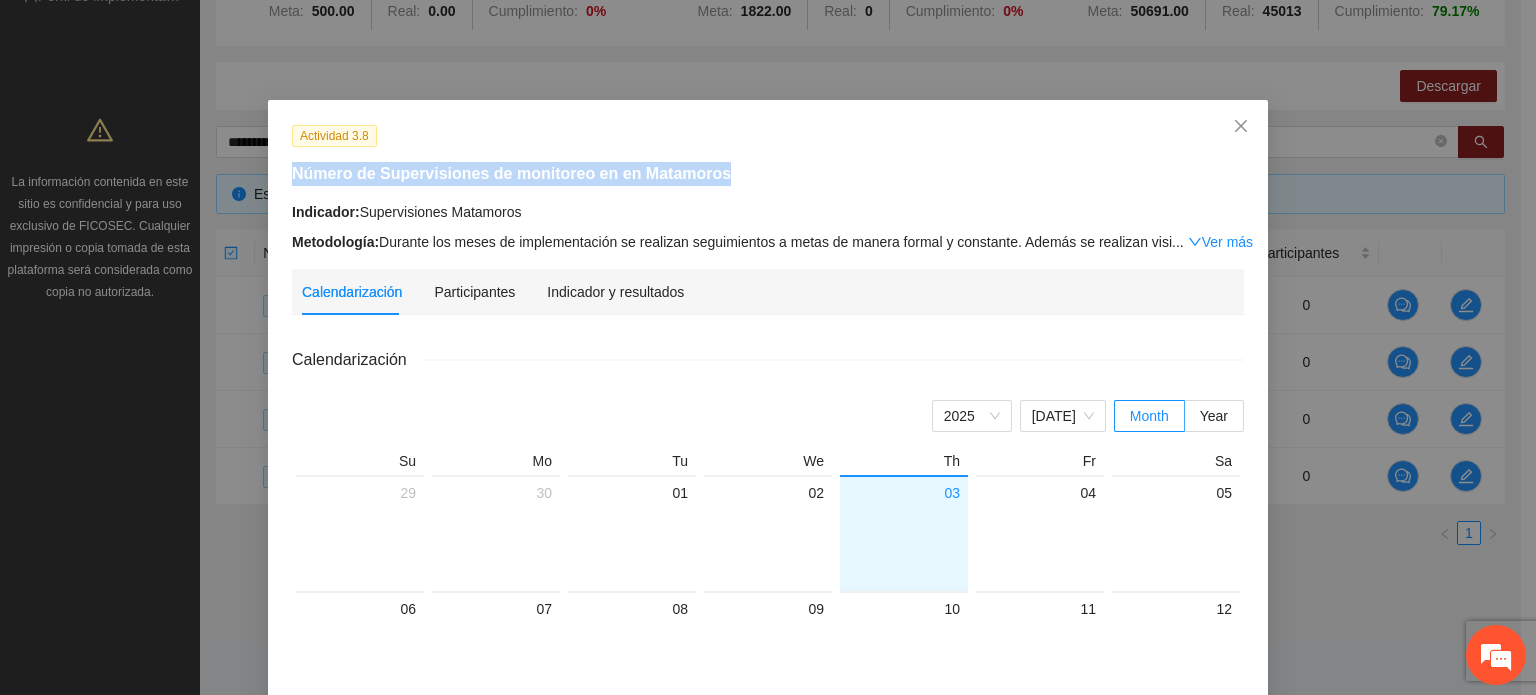drag, startPoint x: 286, startPoint y: 171, endPoint x: 720, endPoint y: 177, distance: 434.04147 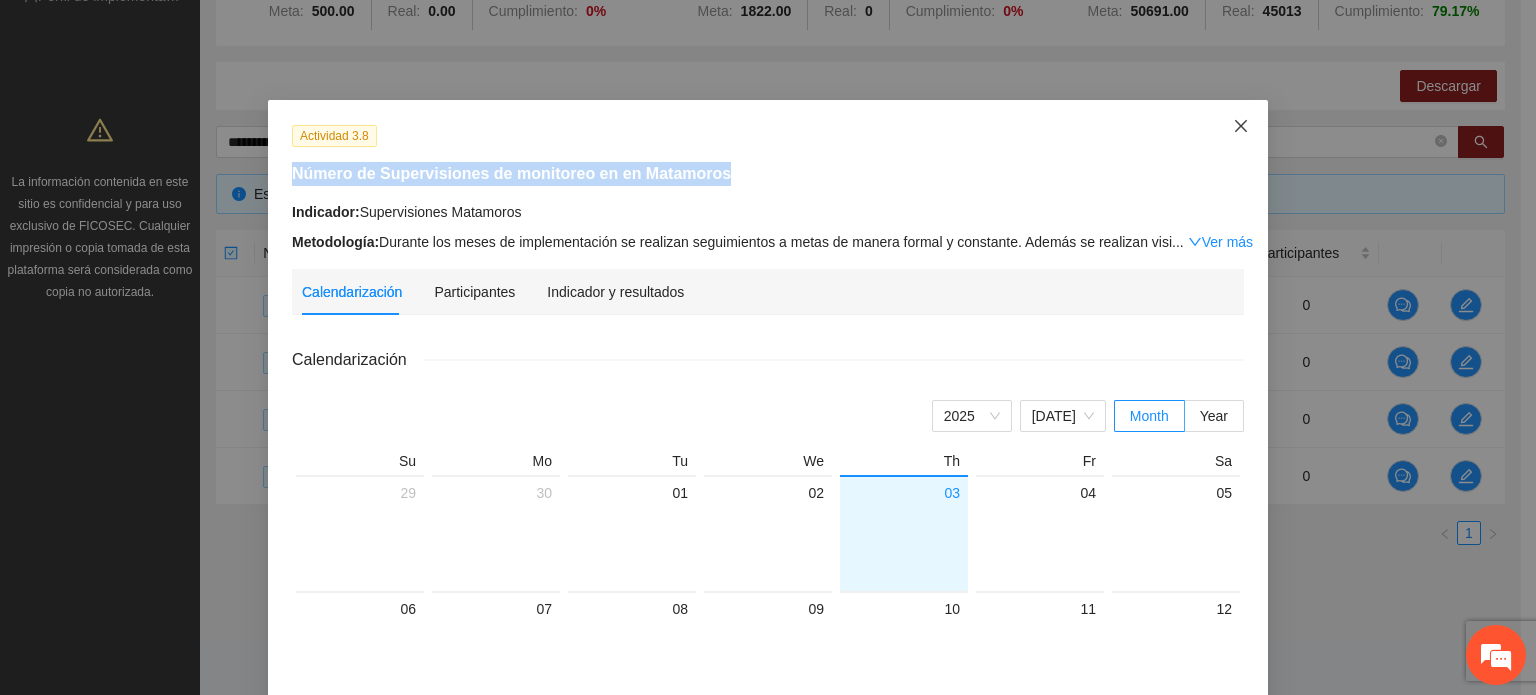 click 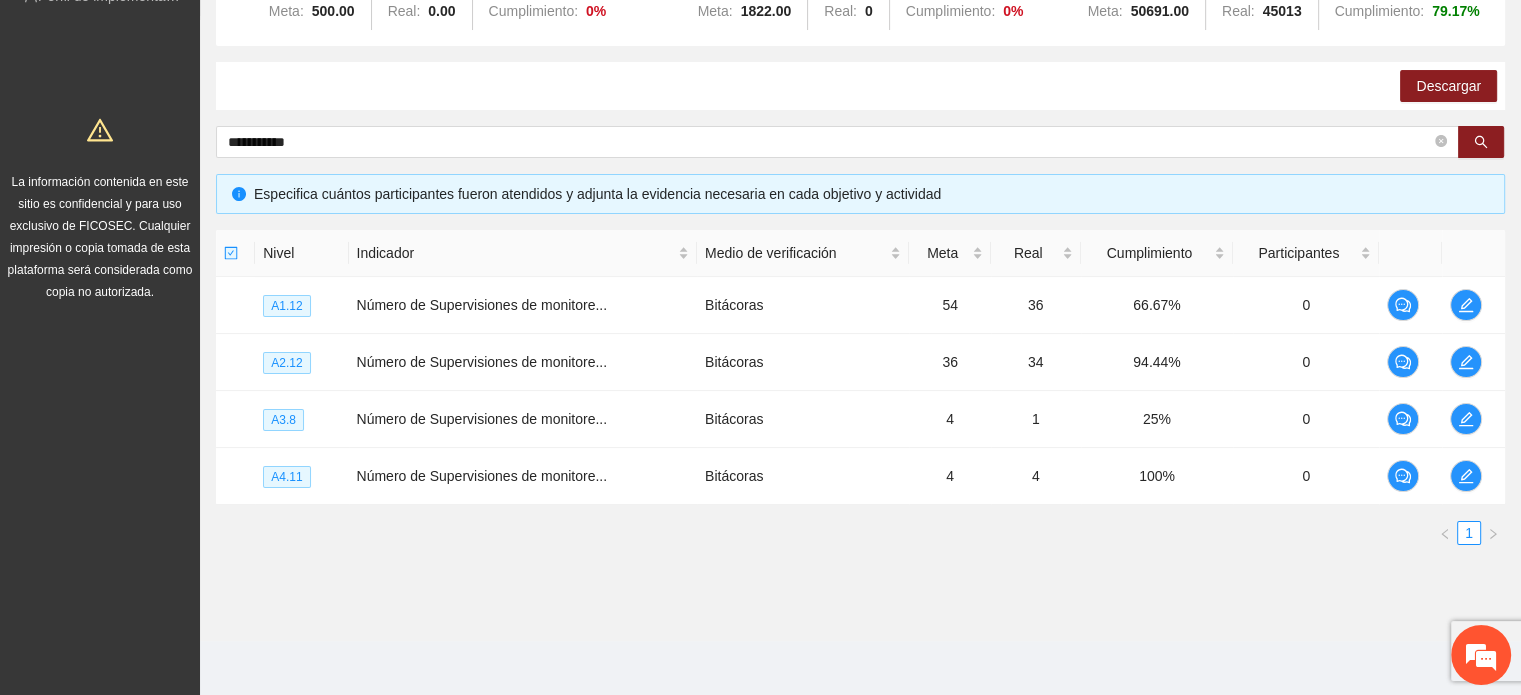 click on "**********" at bounding box center [860, 228] 